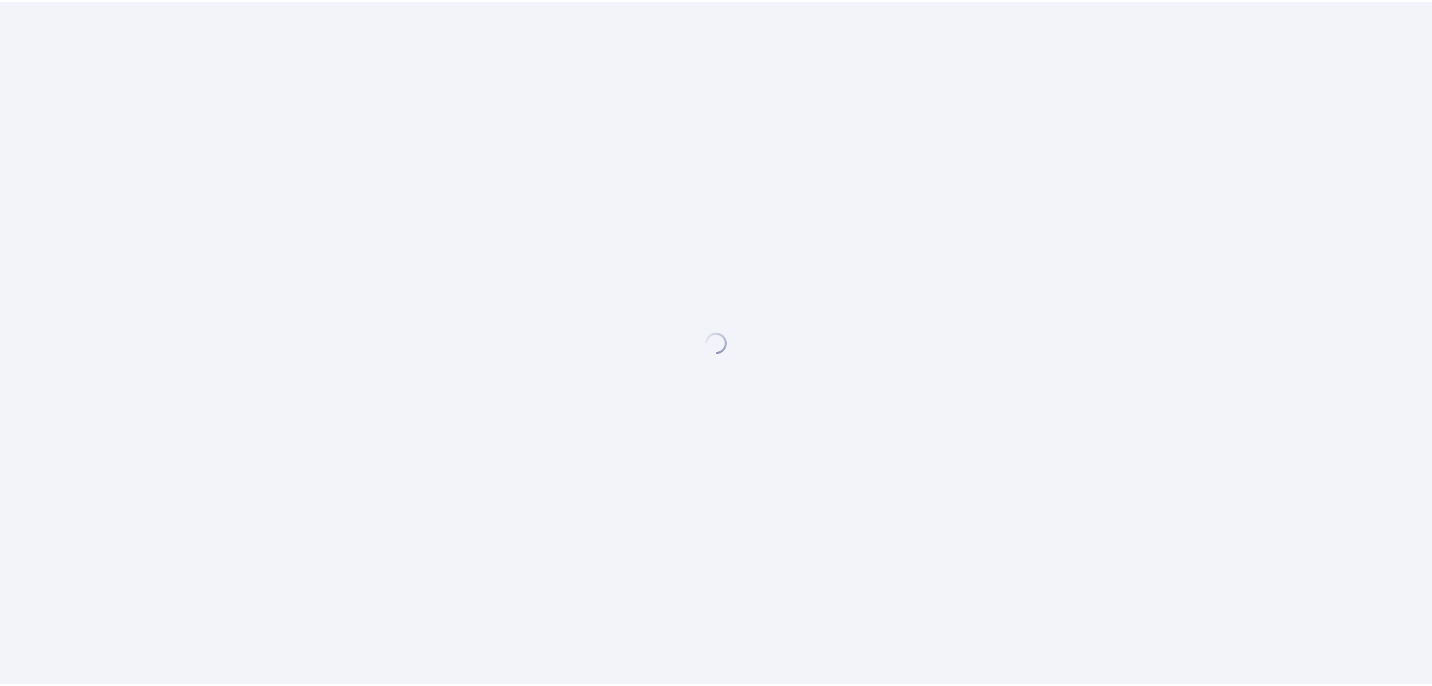 scroll, scrollTop: 0, scrollLeft: 0, axis: both 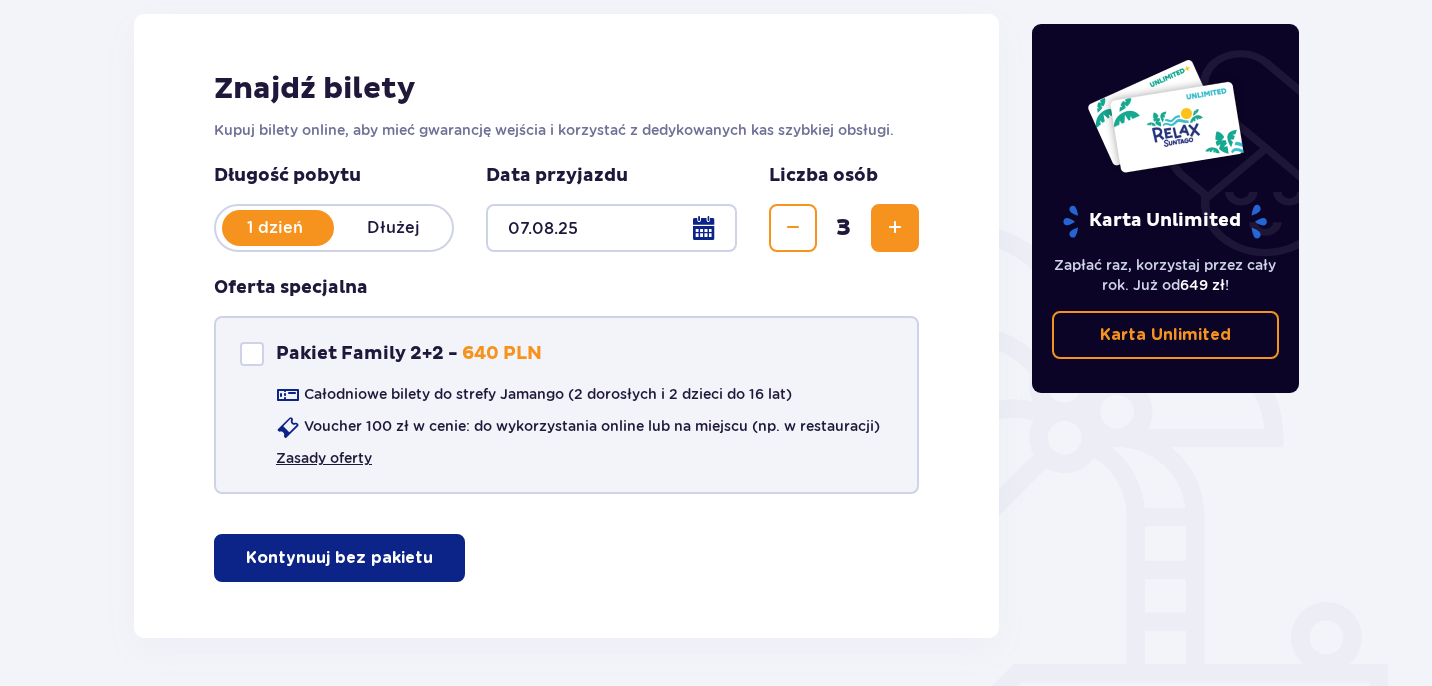 click on "Zasady oferty" at bounding box center [324, 458] 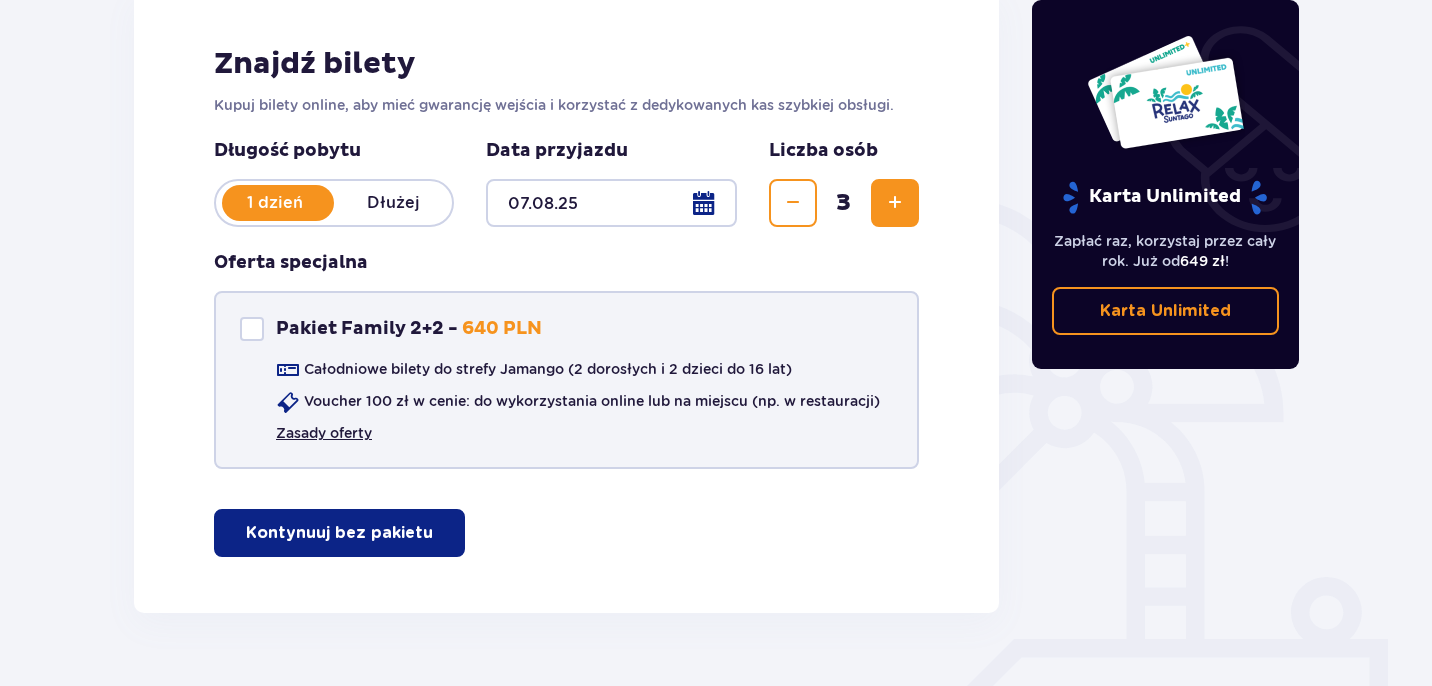scroll, scrollTop: 308, scrollLeft: 0, axis: vertical 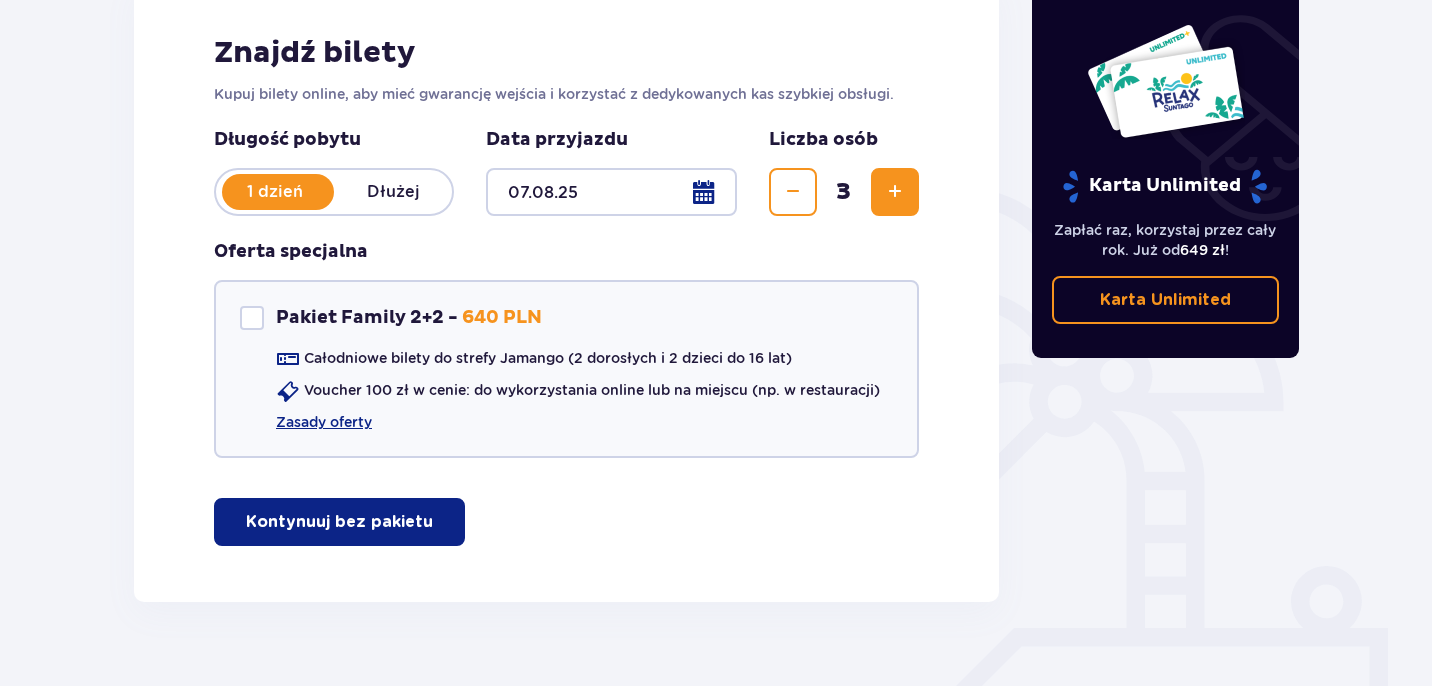 click on "Kontynuuj bez pakietu" at bounding box center [339, 522] 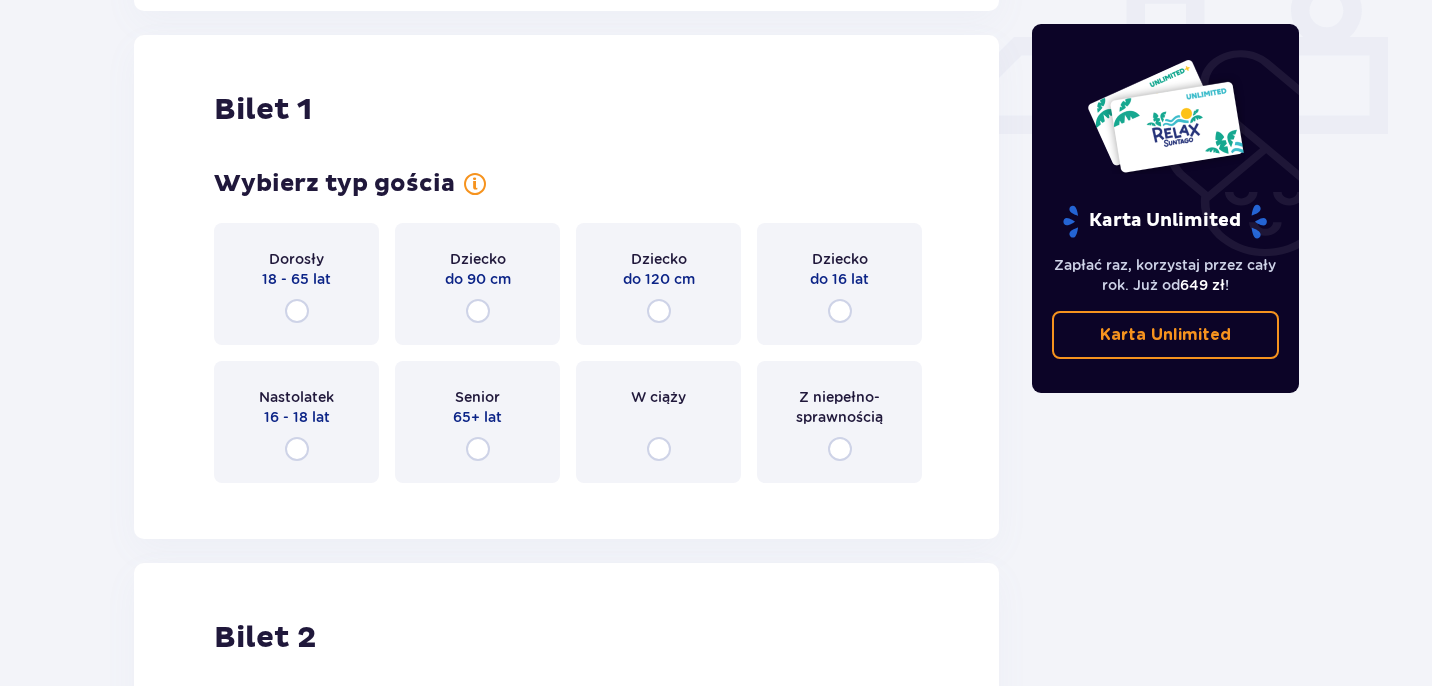 scroll, scrollTop: 910, scrollLeft: 0, axis: vertical 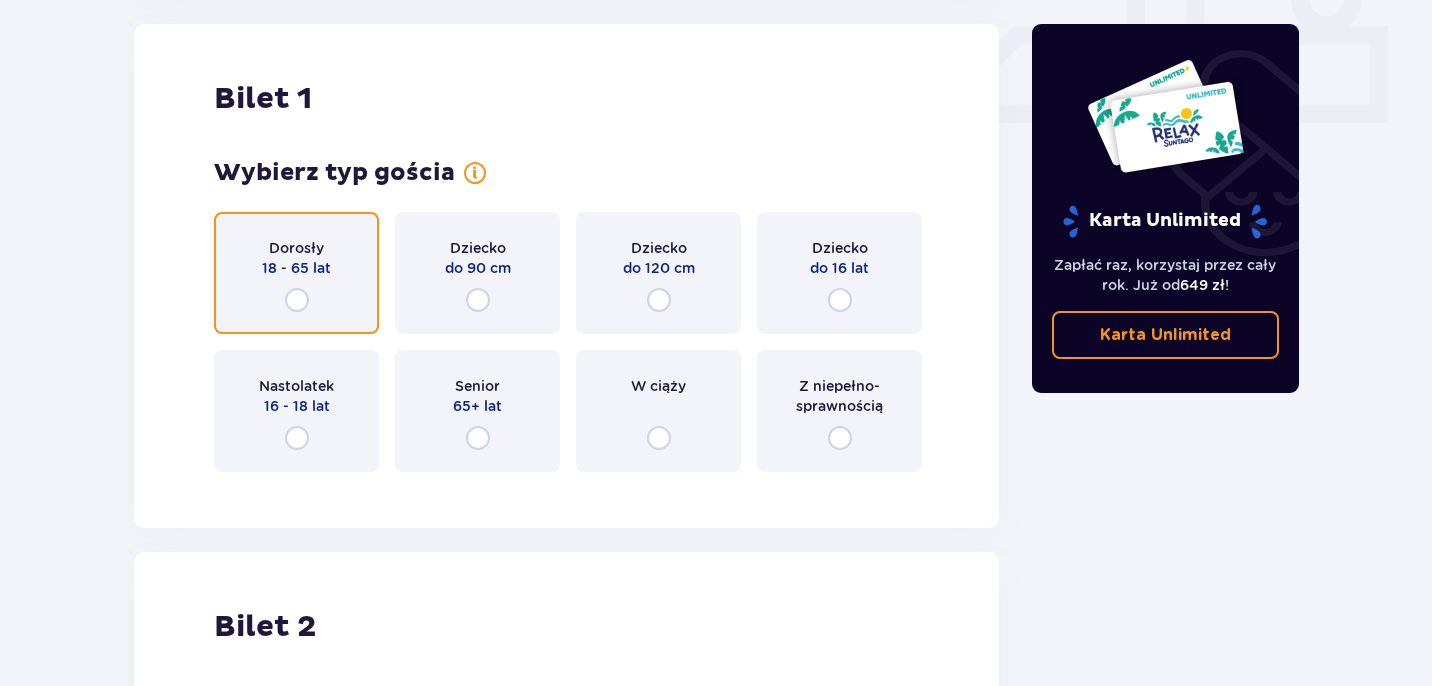 click at bounding box center (297, 300) 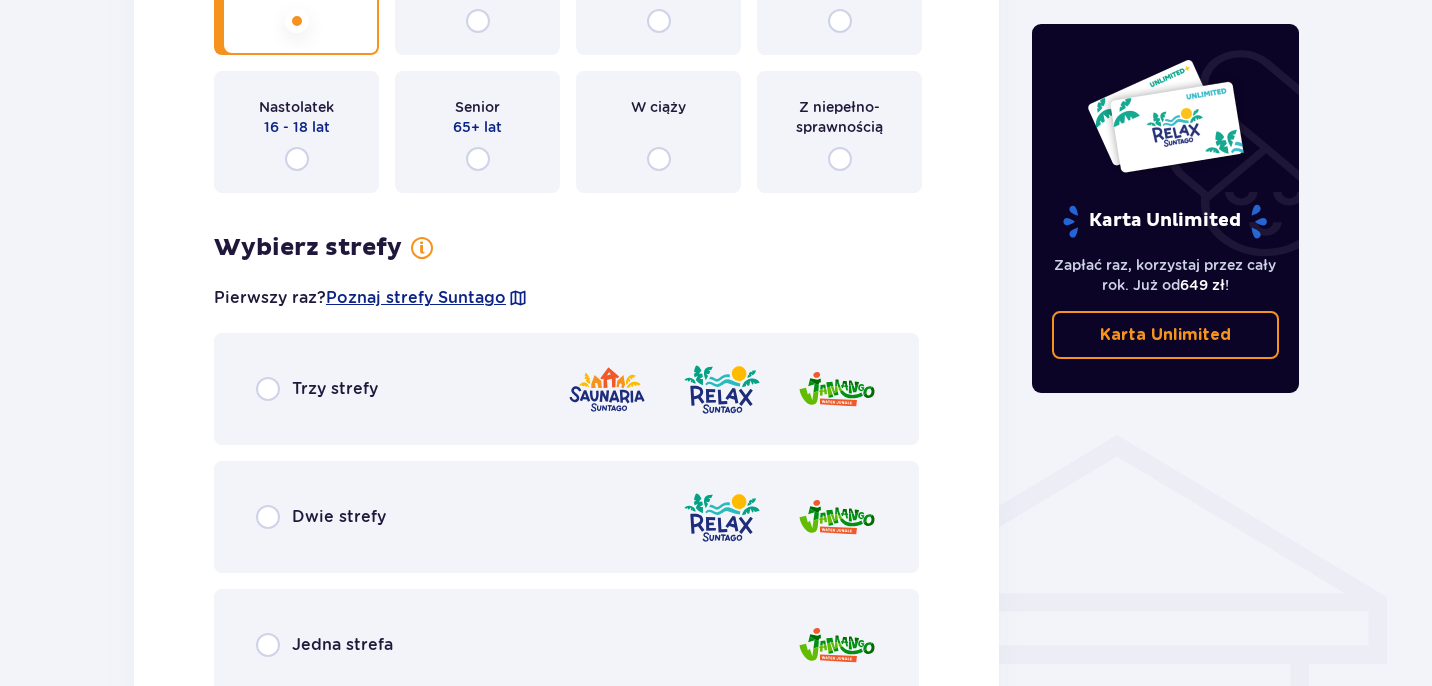 scroll, scrollTop: 1224, scrollLeft: 0, axis: vertical 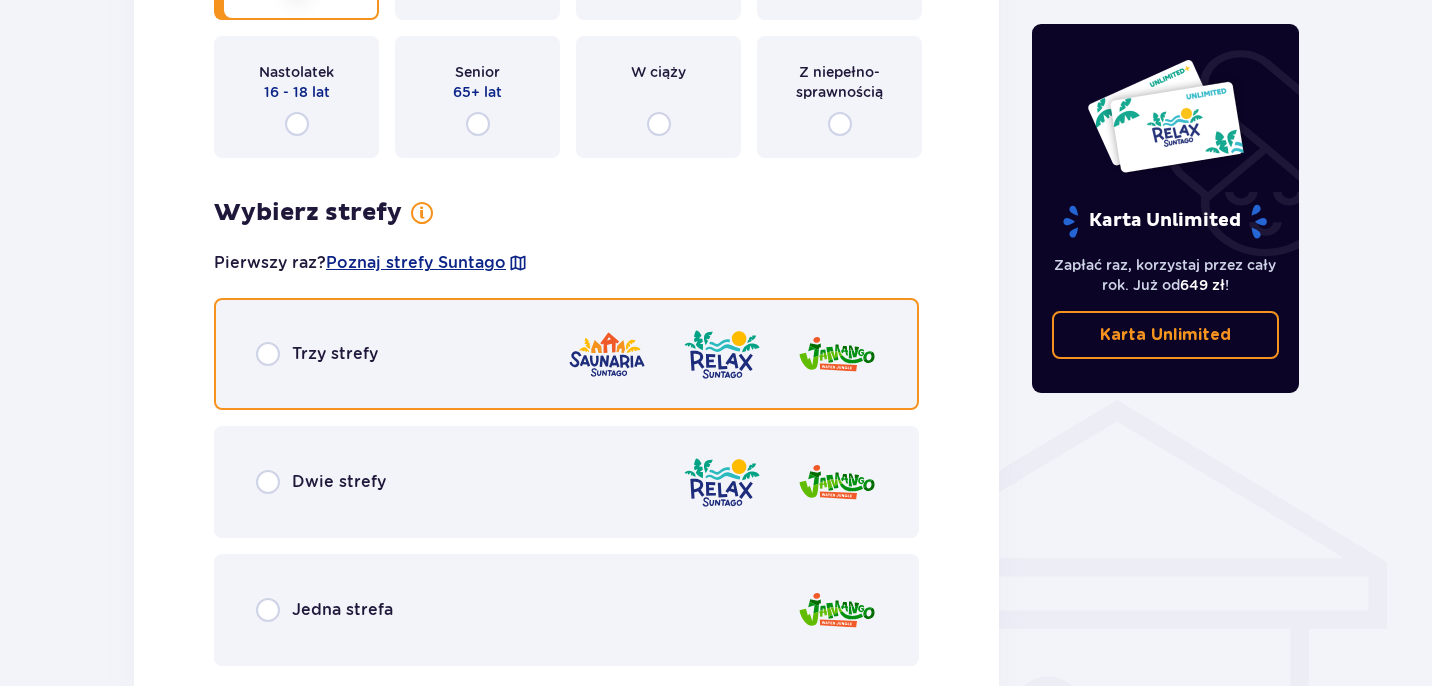 click at bounding box center (268, 354) 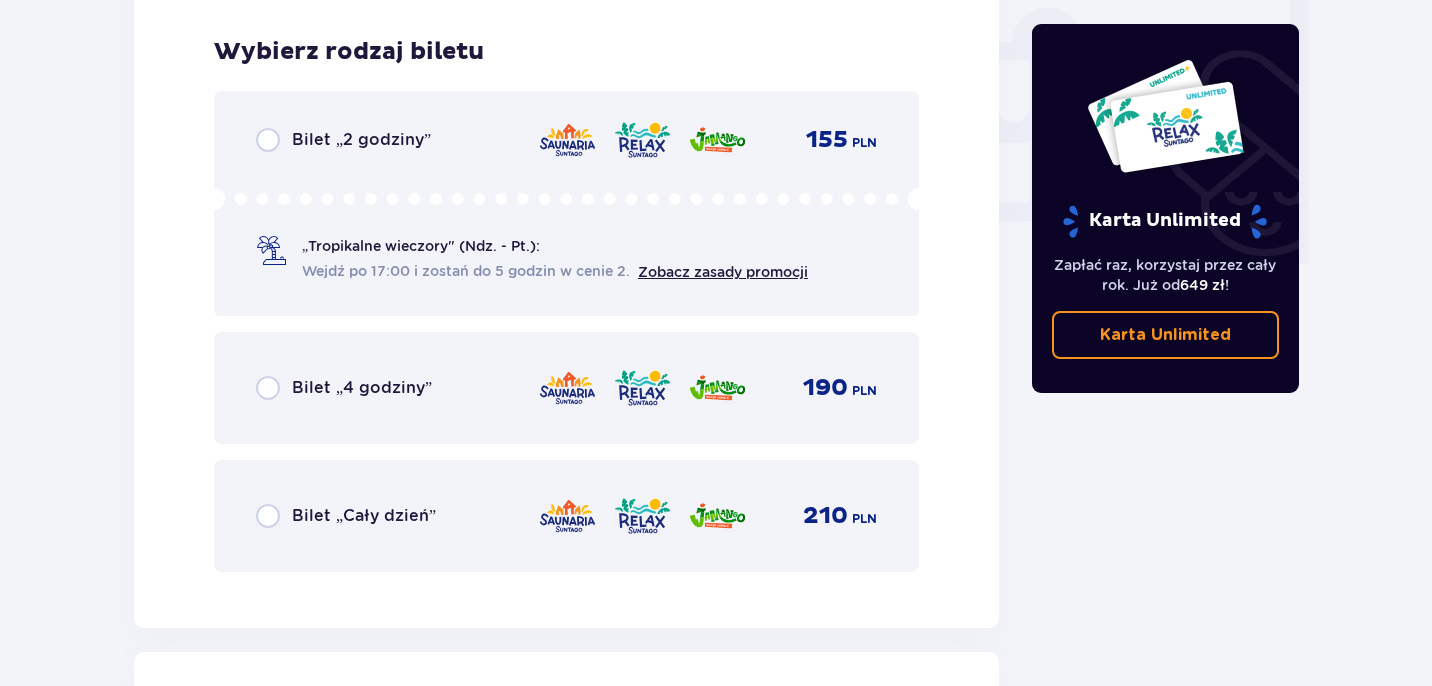 scroll, scrollTop: 1906, scrollLeft: 0, axis: vertical 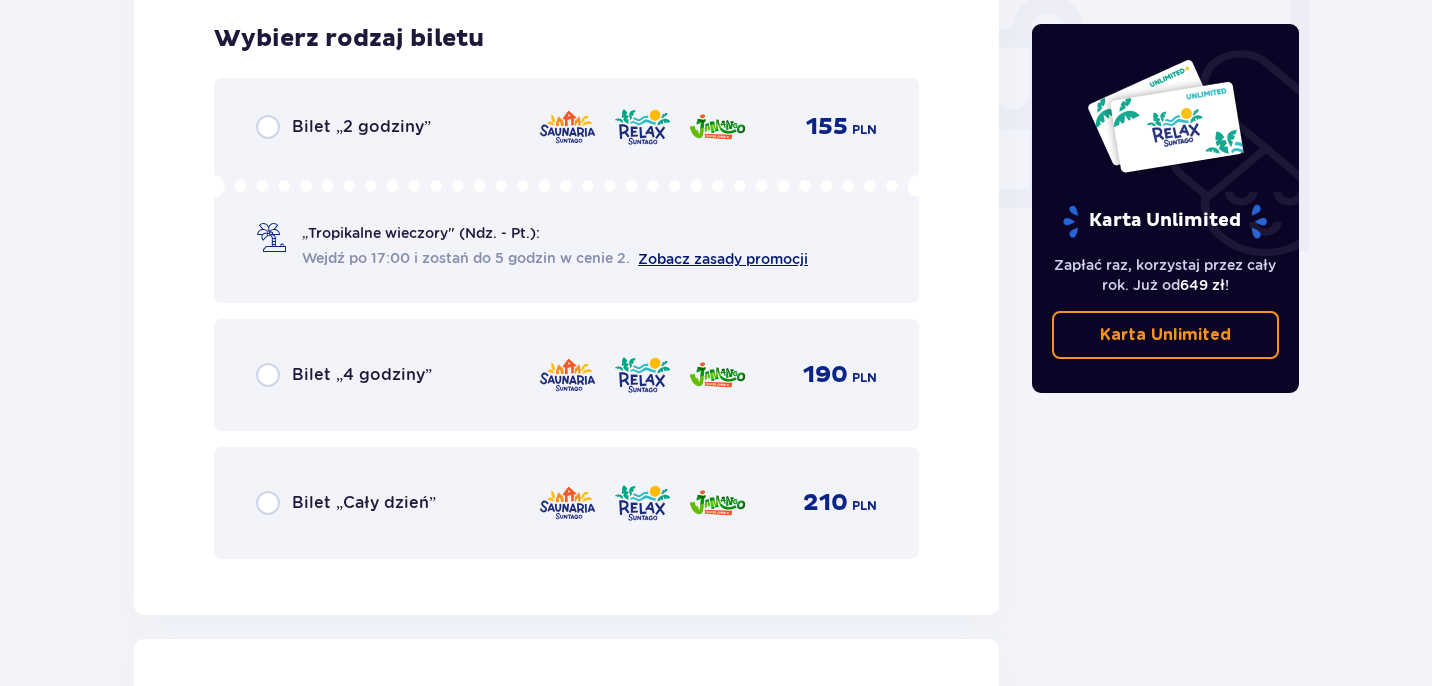 click on "Zobacz zasady promocji" at bounding box center [723, 259] 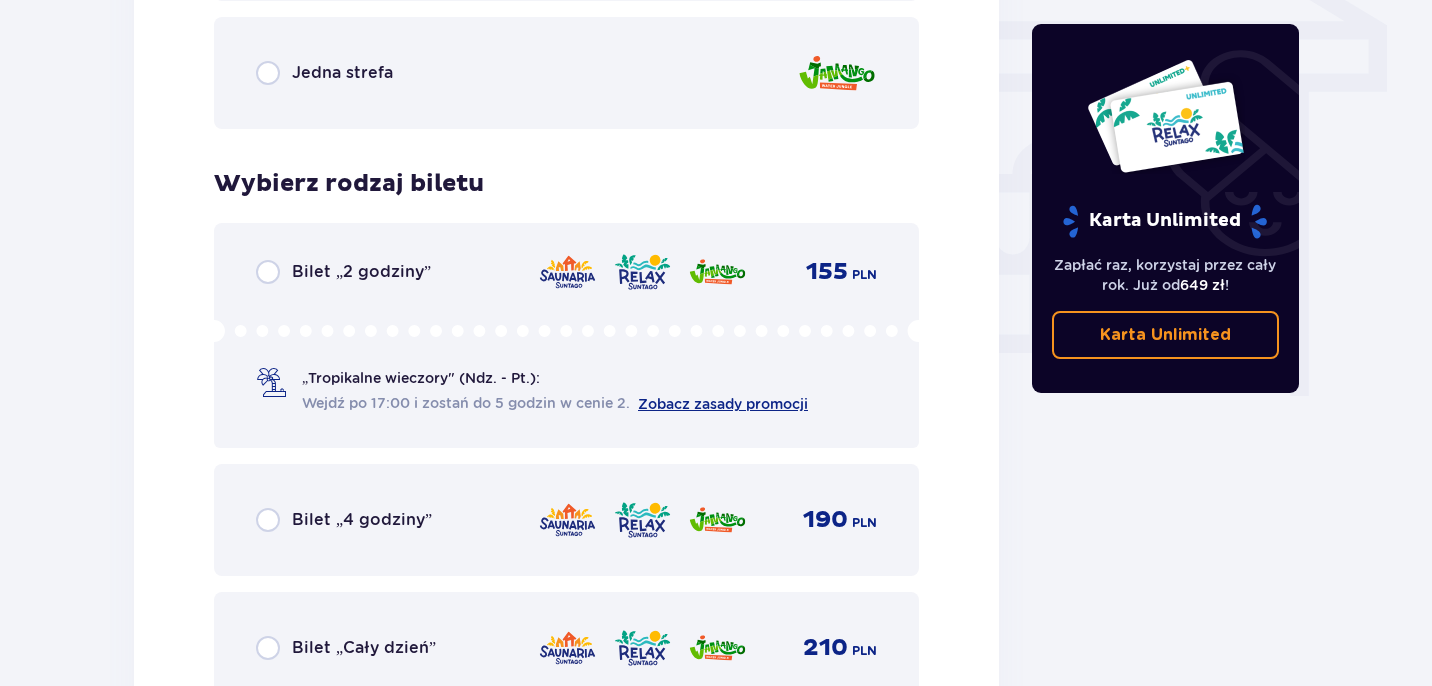 scroll, scrollTop: 1767, scrollLeft: 0, axis: vertical 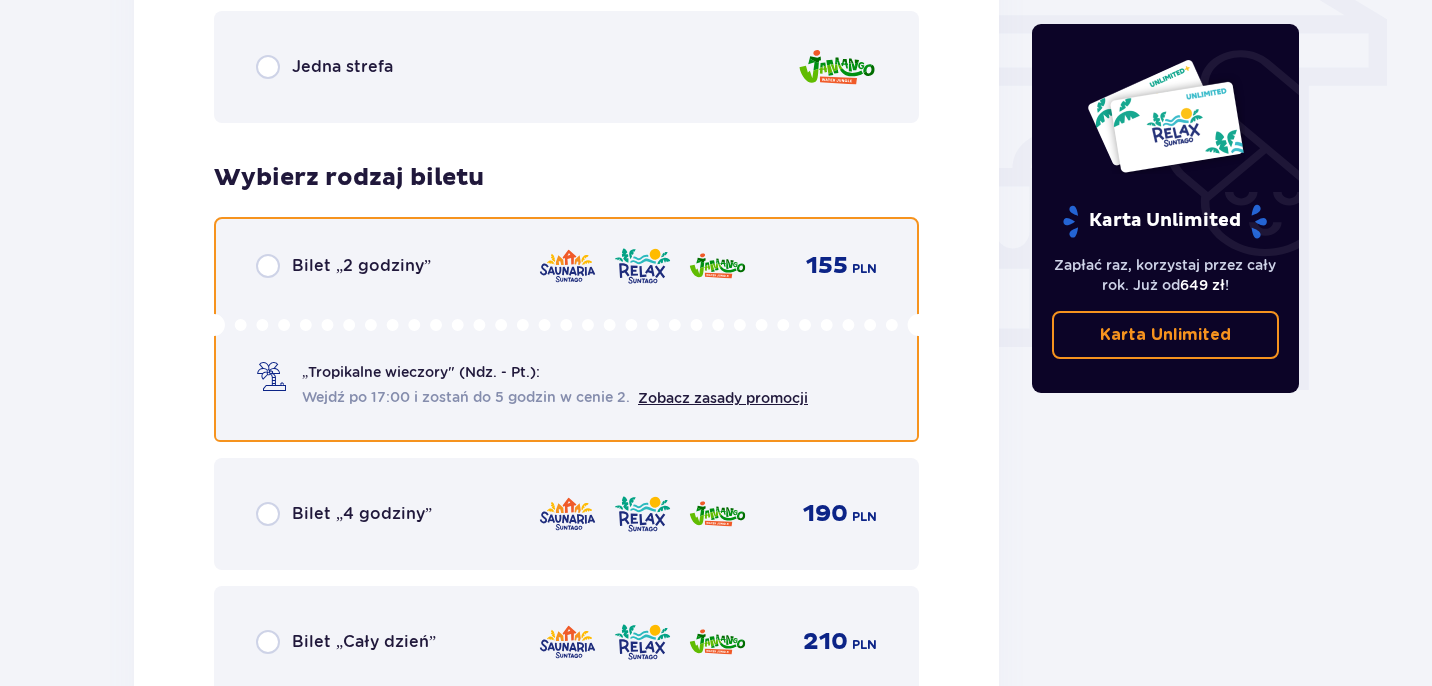 click at bounding box center (268, 266) 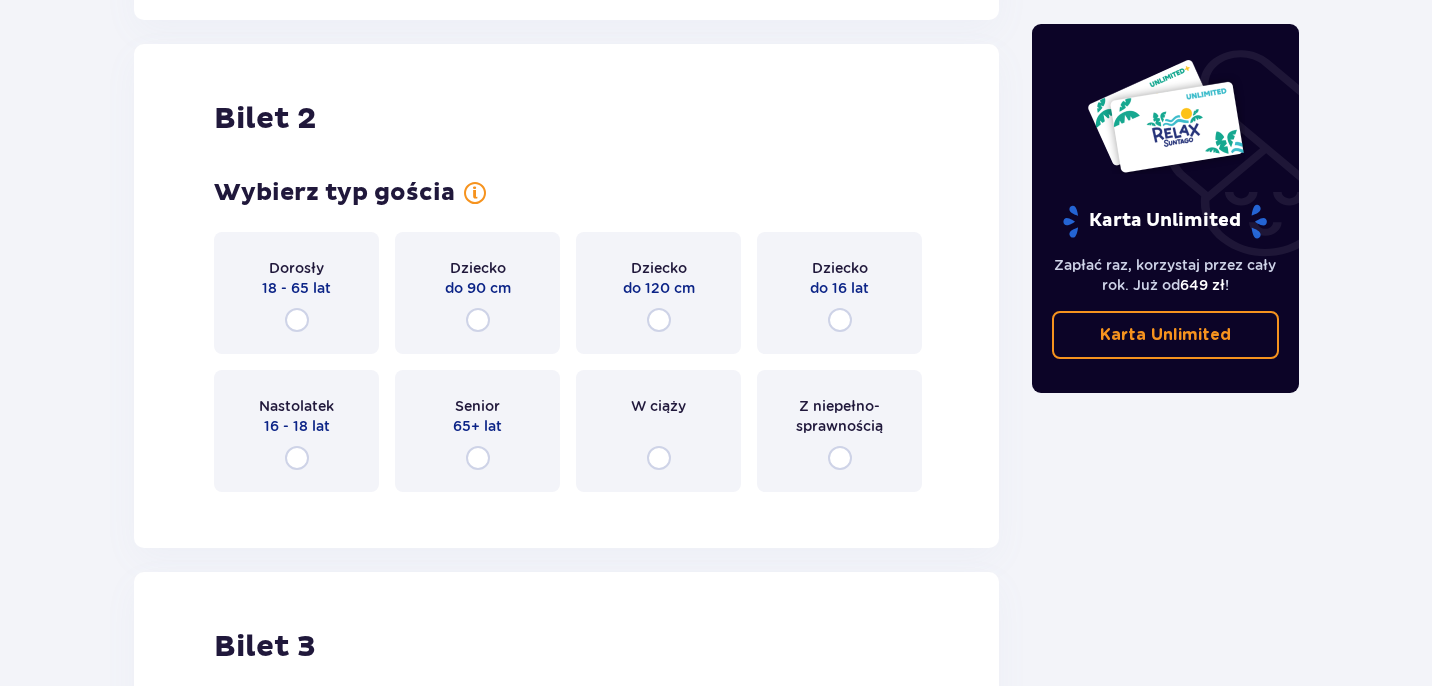 scroll, scrollTop: 2521, scrollLeft: 0, axis: vertical 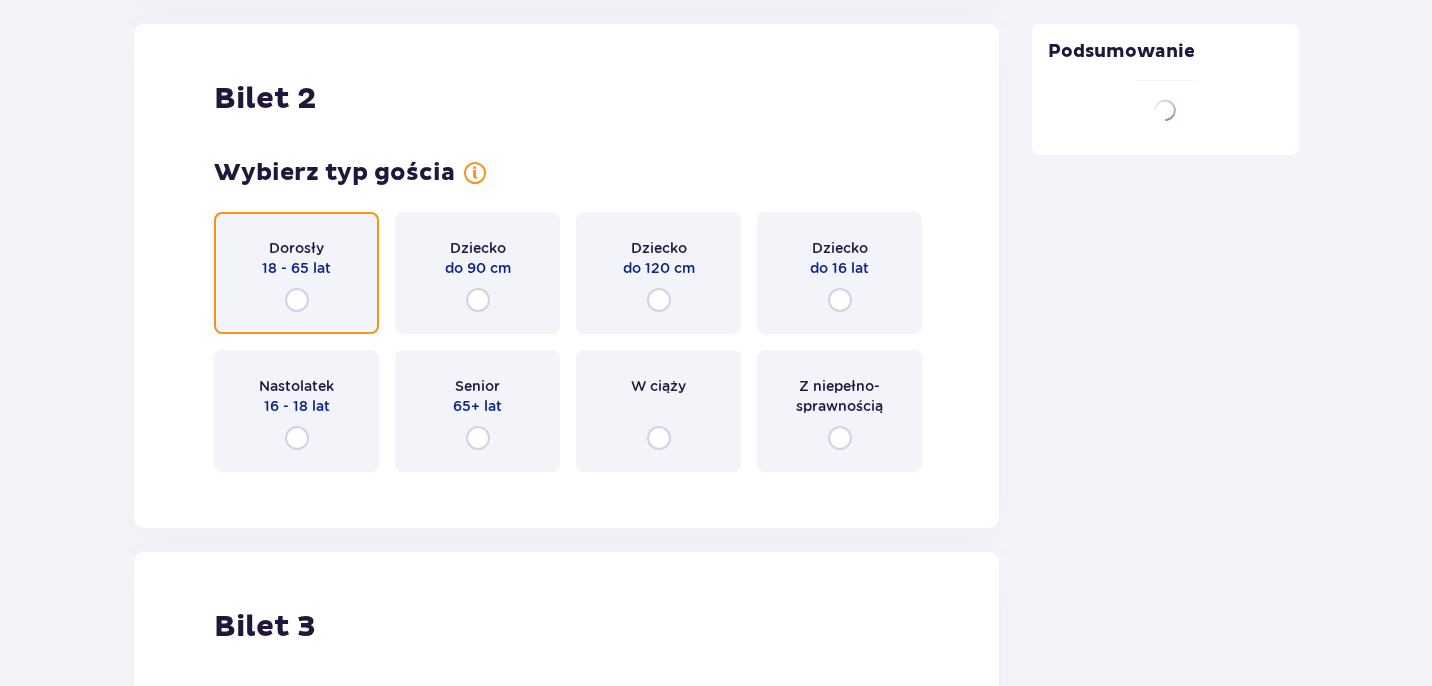 click at bounding box center (297, 300) 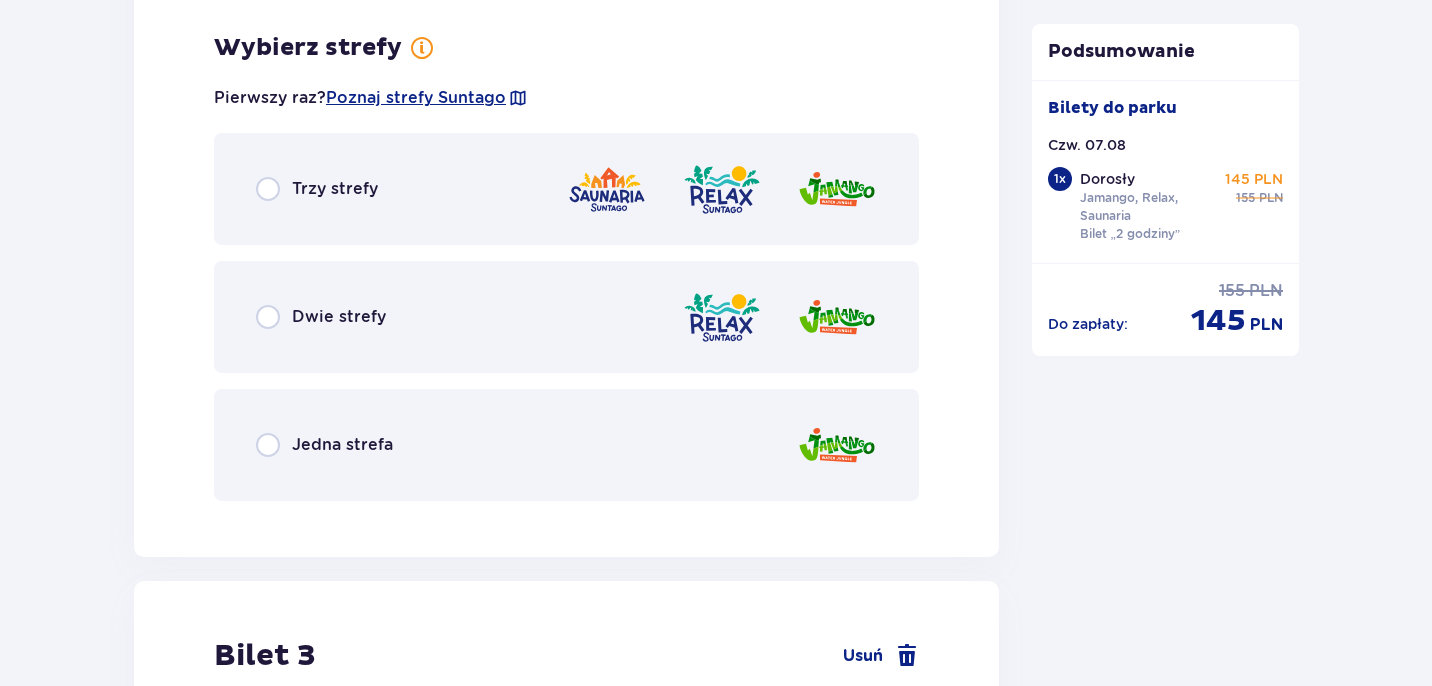 scroll, scrollTop: 3009, scrollLeft: 0, axis: vertical 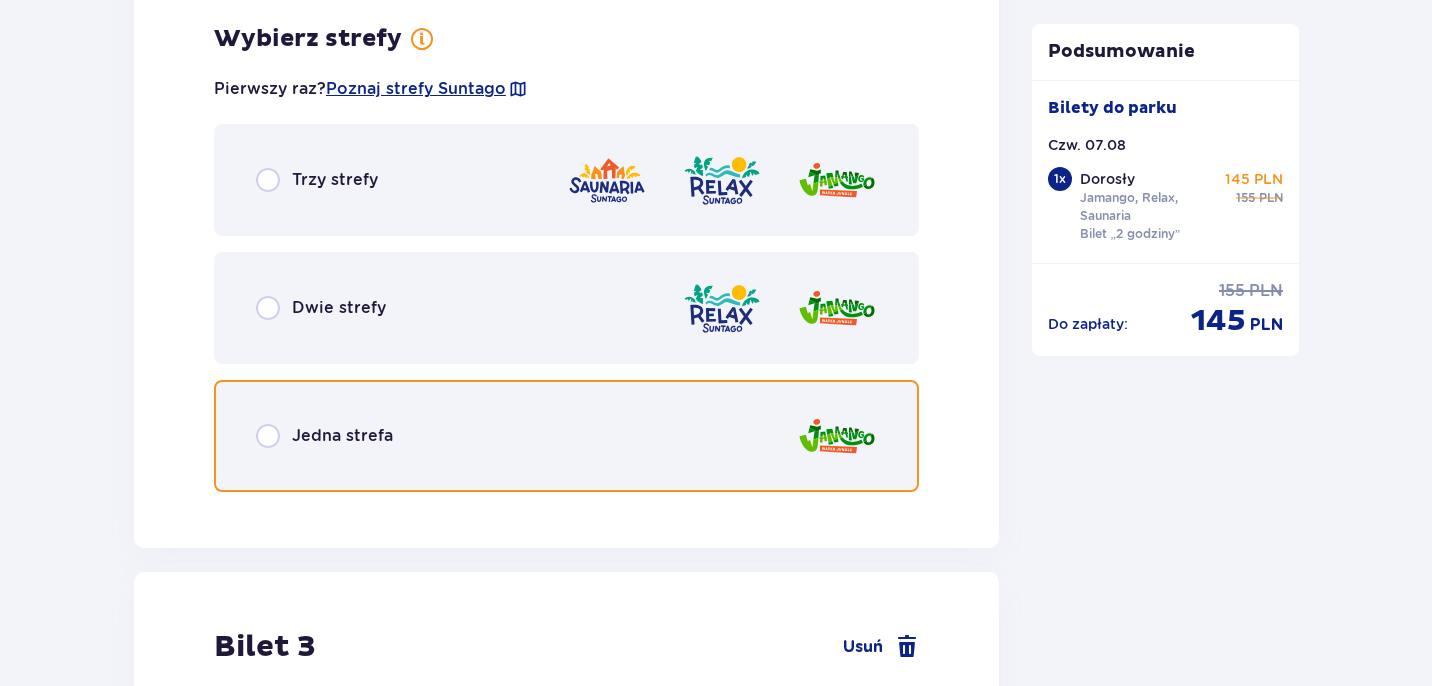 click at bounding box center [268, 436] 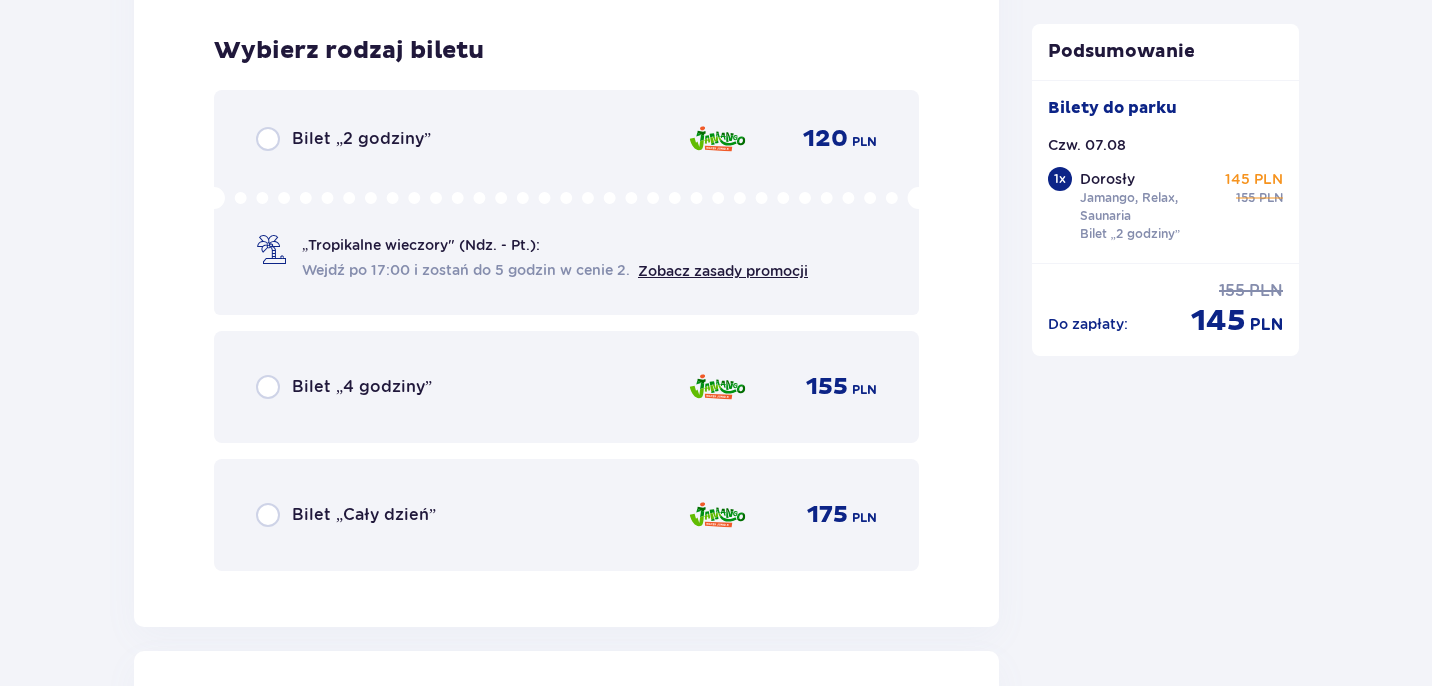 scroll, scrollTop: 3506, scrollLeft: 0, axis: vertical 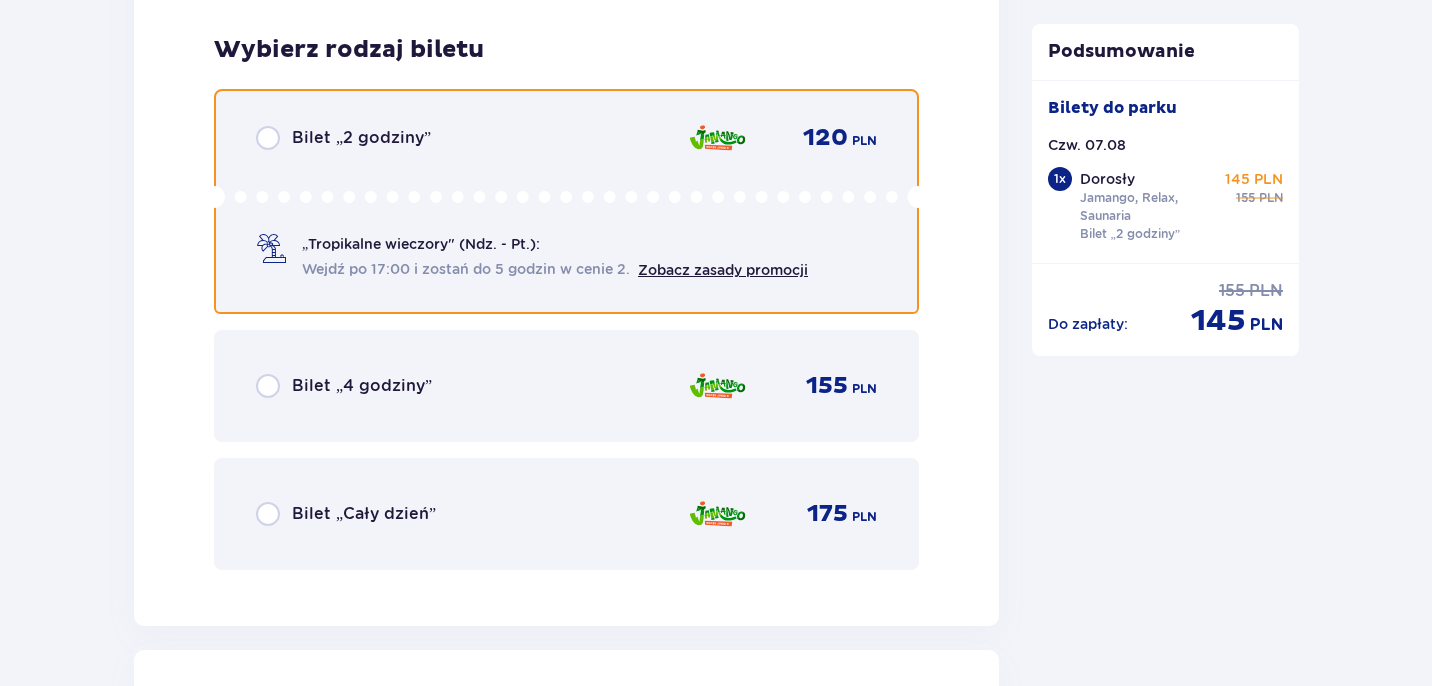 click at bounding box center (268, 138) 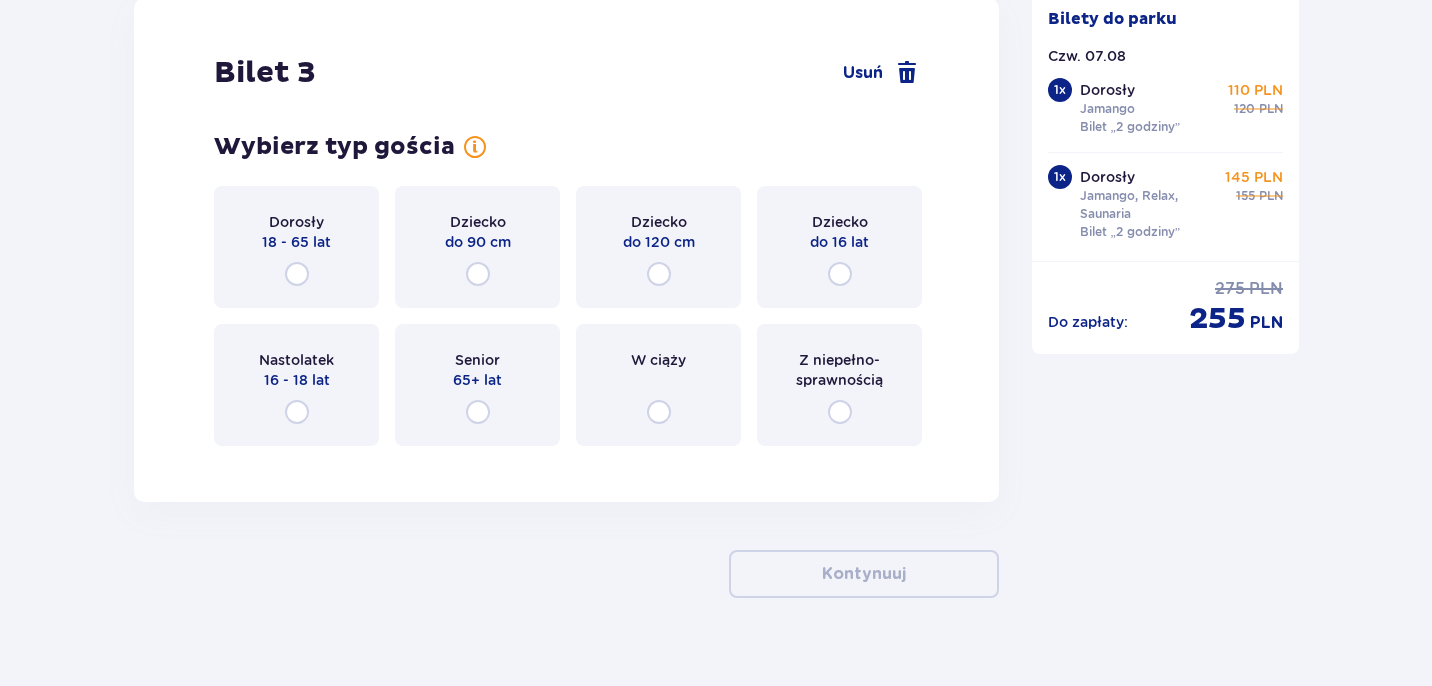 scroll, scrollTop: 4190, scrollLeft: 0, axis: vertical 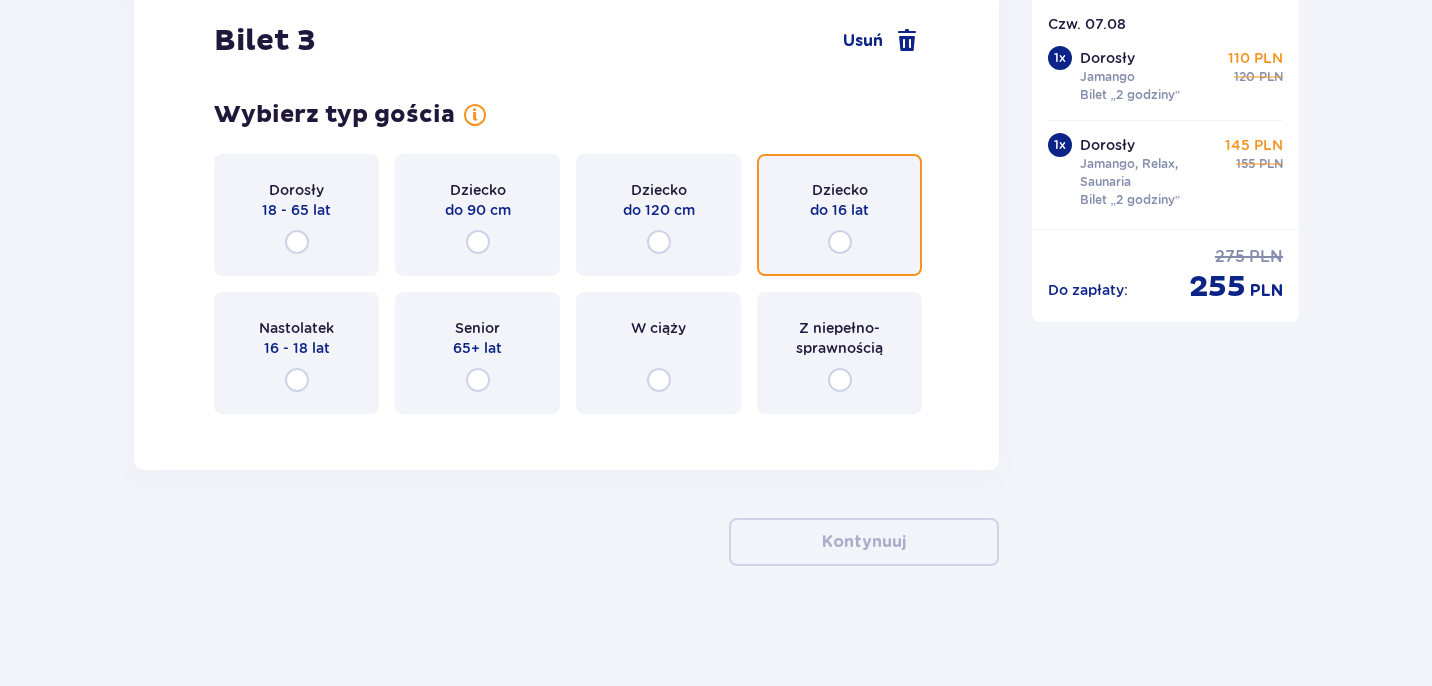click at bounding box center (840, 242) 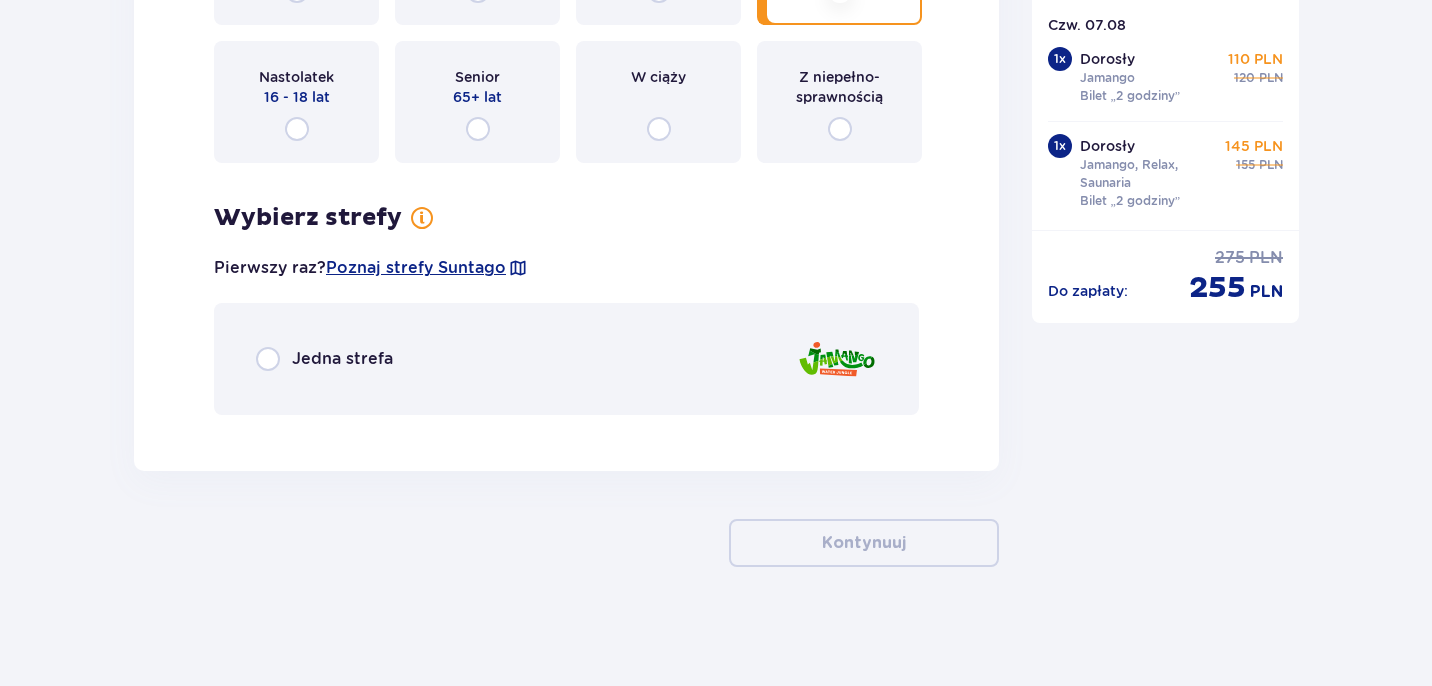 scroll, scrollTop: 4442, scrollLeft: 0, axis: vertical 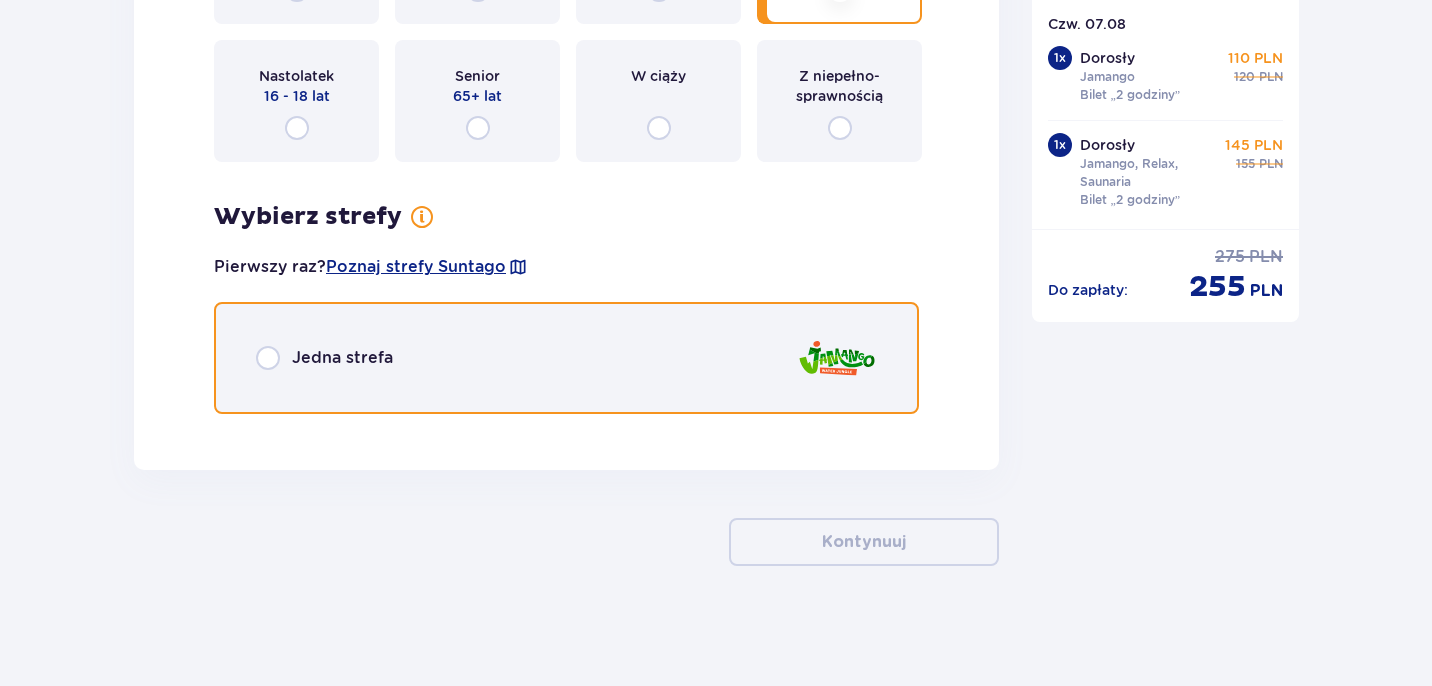 click at bounding box center [268, 358] 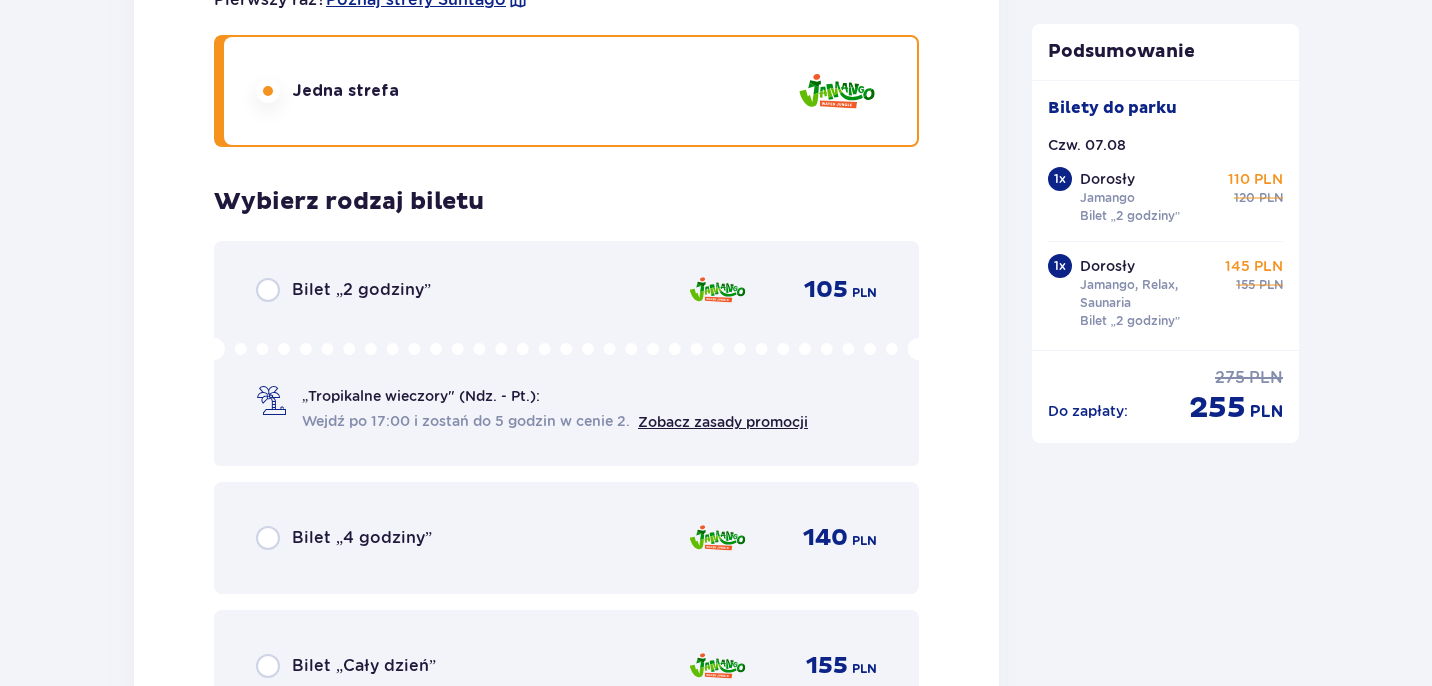 scroll, scrollTop: 4710, scrollLeft: 0, axis: vertical 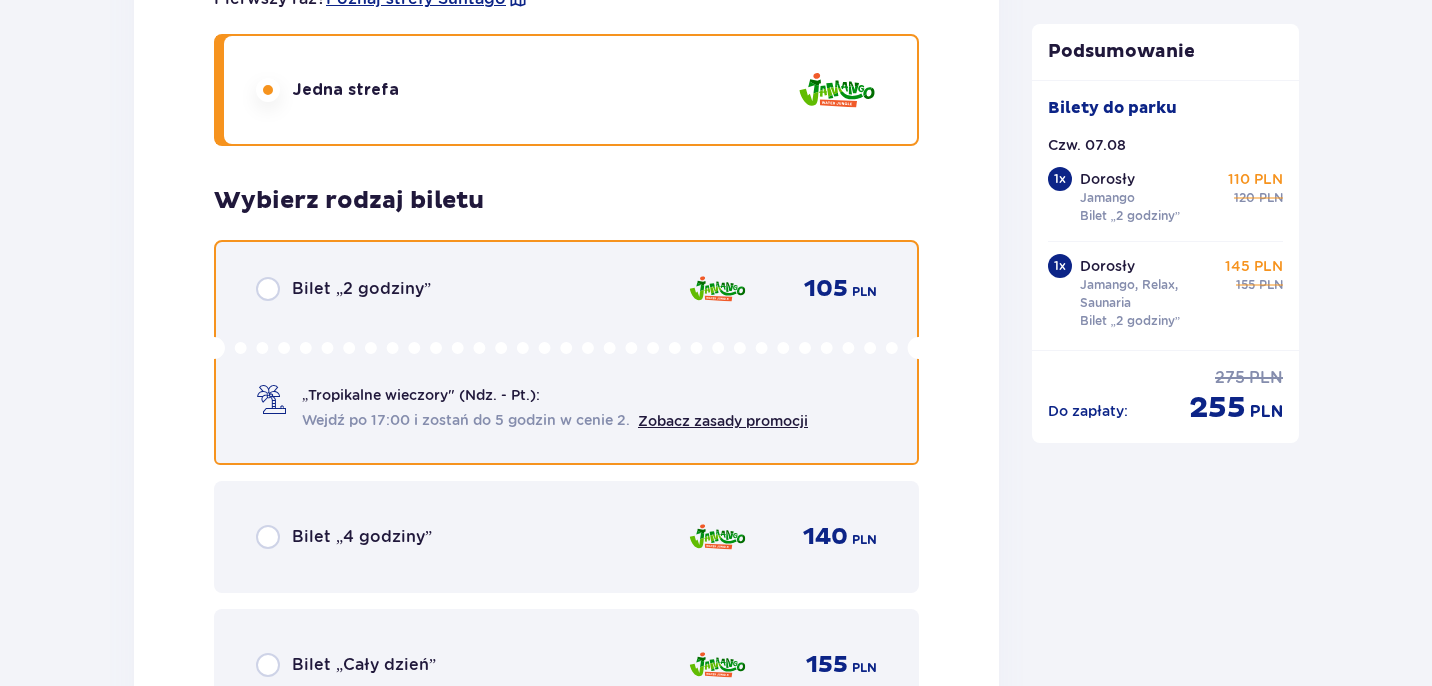 click at bounding box center [268, 289] 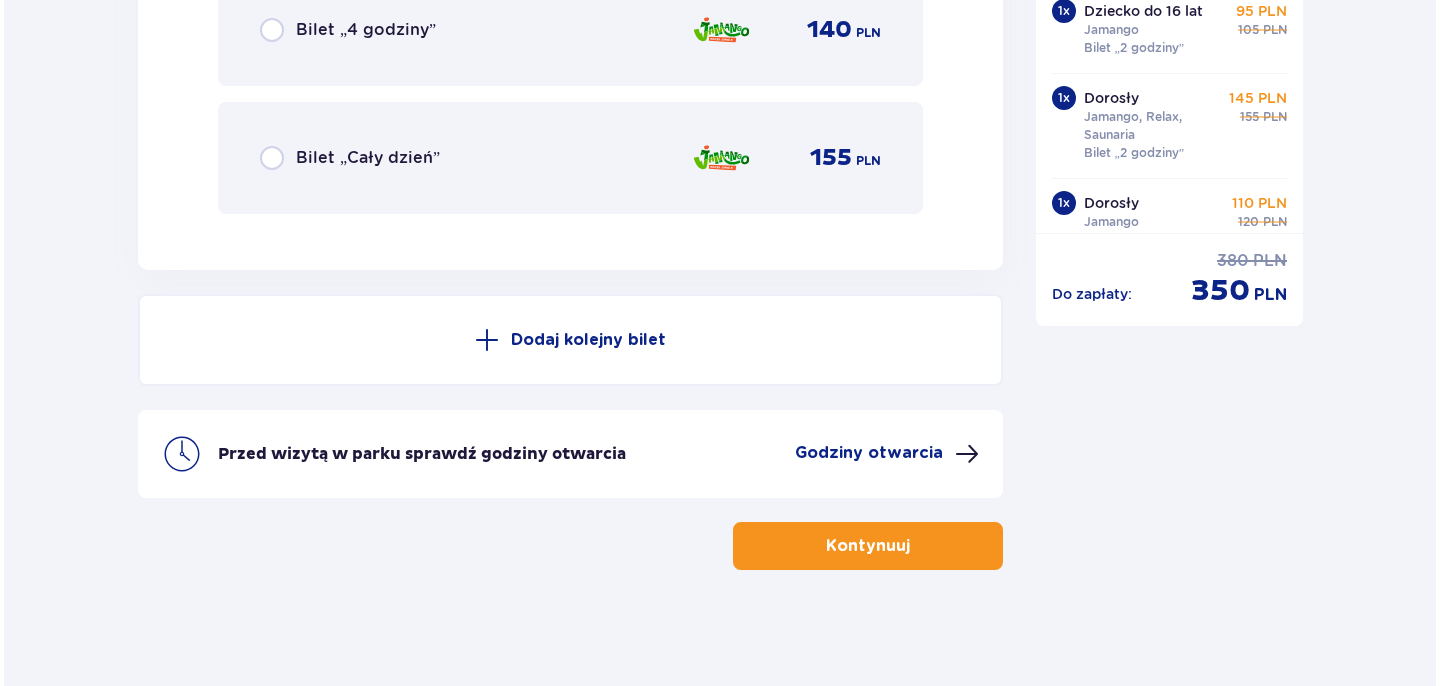 scroll, scrollTop: 5221, scrollLeft: 0, axis: vertical 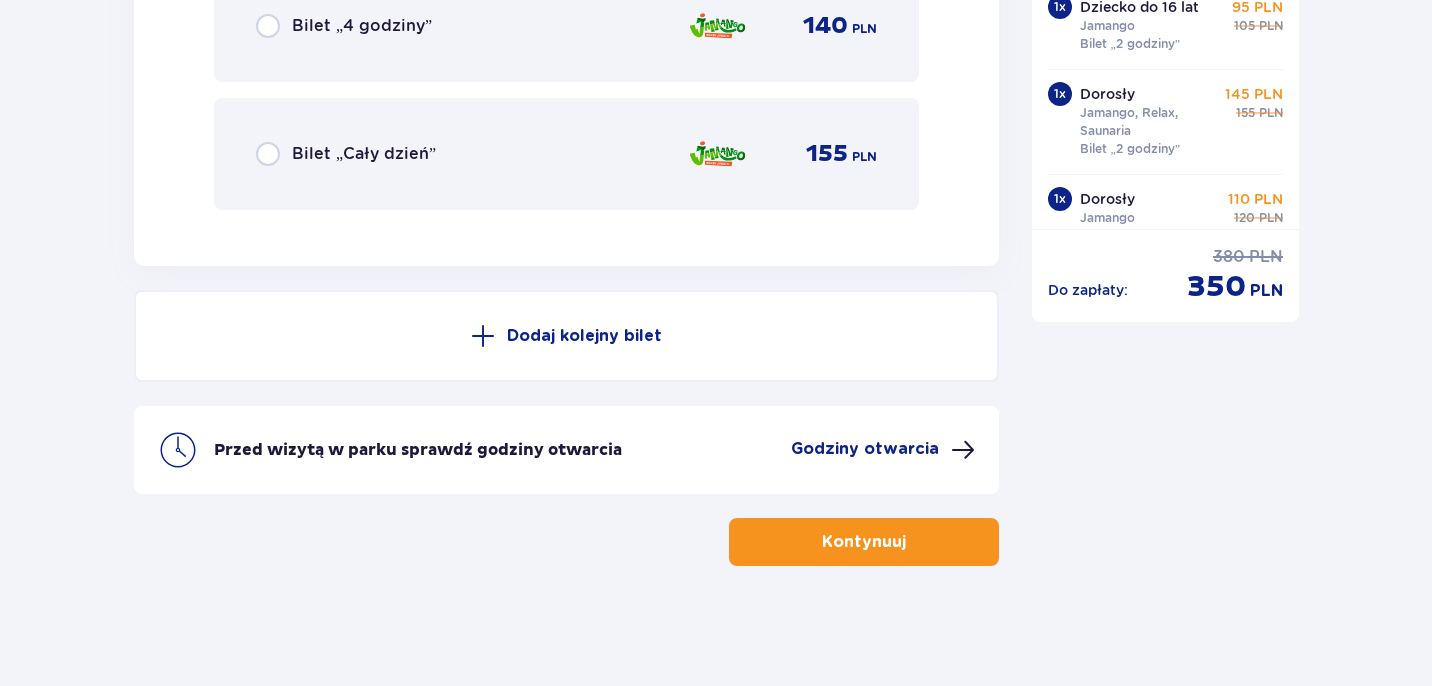 click on "Godziny otwarcia" at bounding box center [865, 449] 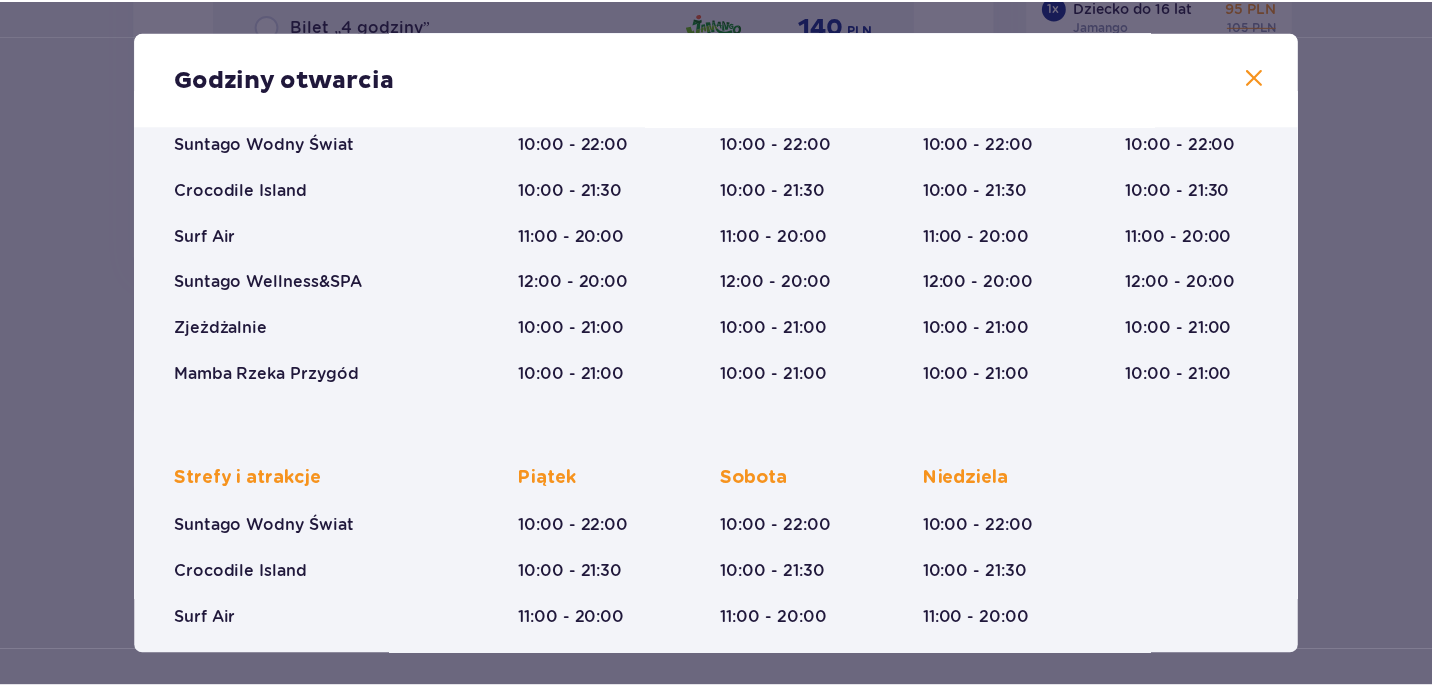 scroll, scrollTop: 0, scrollLeft: 0, axis: both 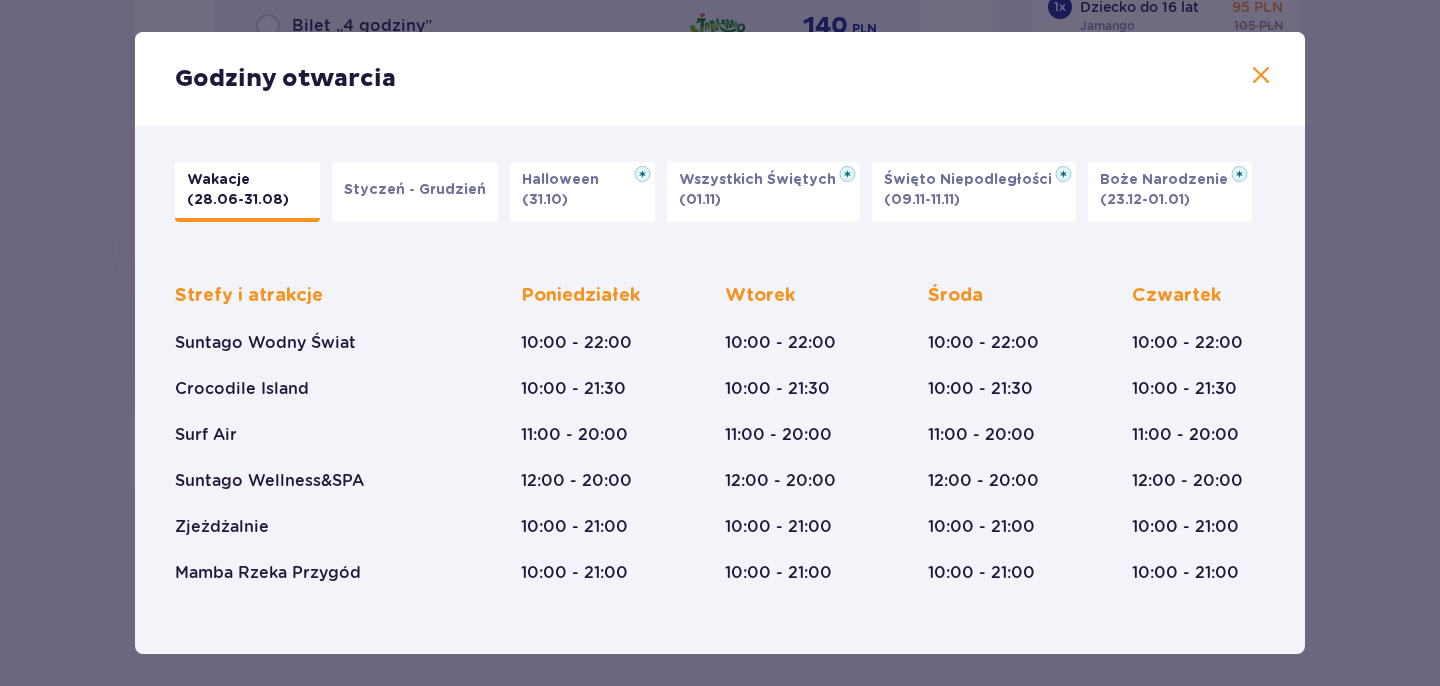 click at bounding box center [1261, 76] 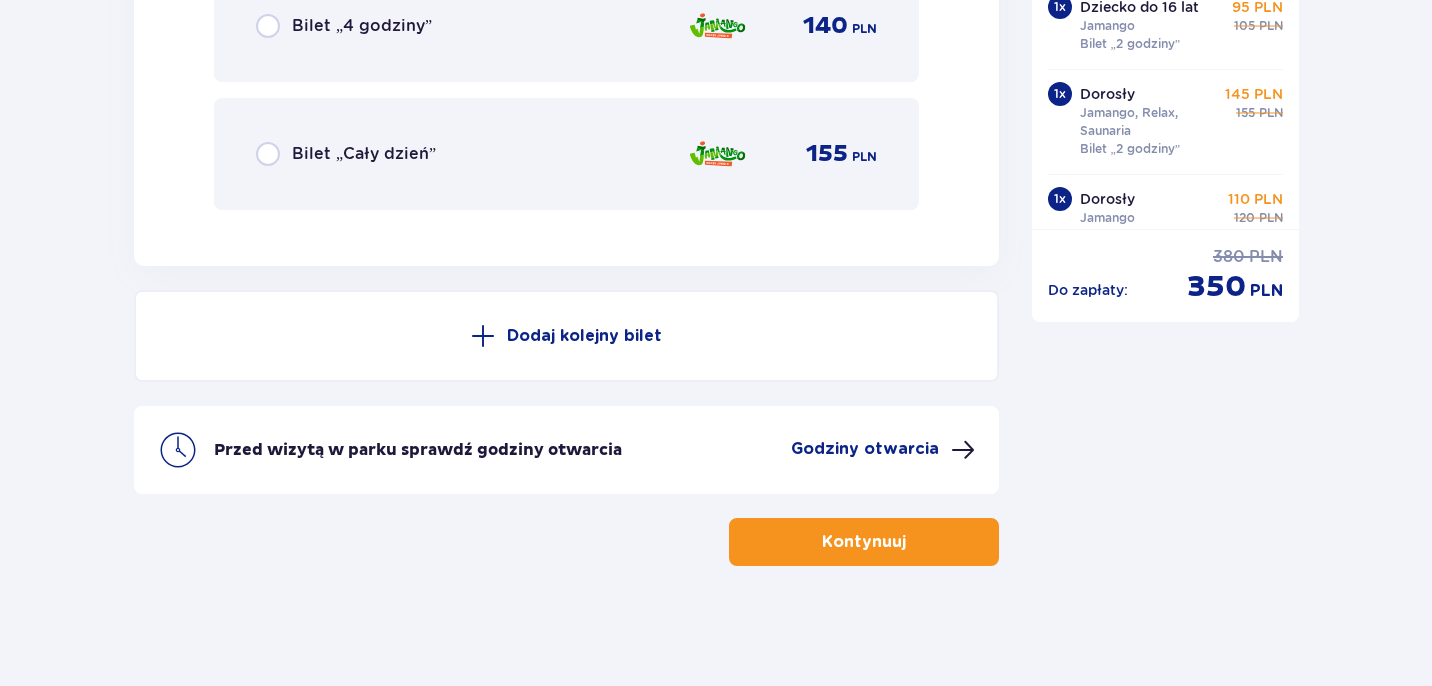 click on "Kontynuuj" at bounding box center (864, 542) 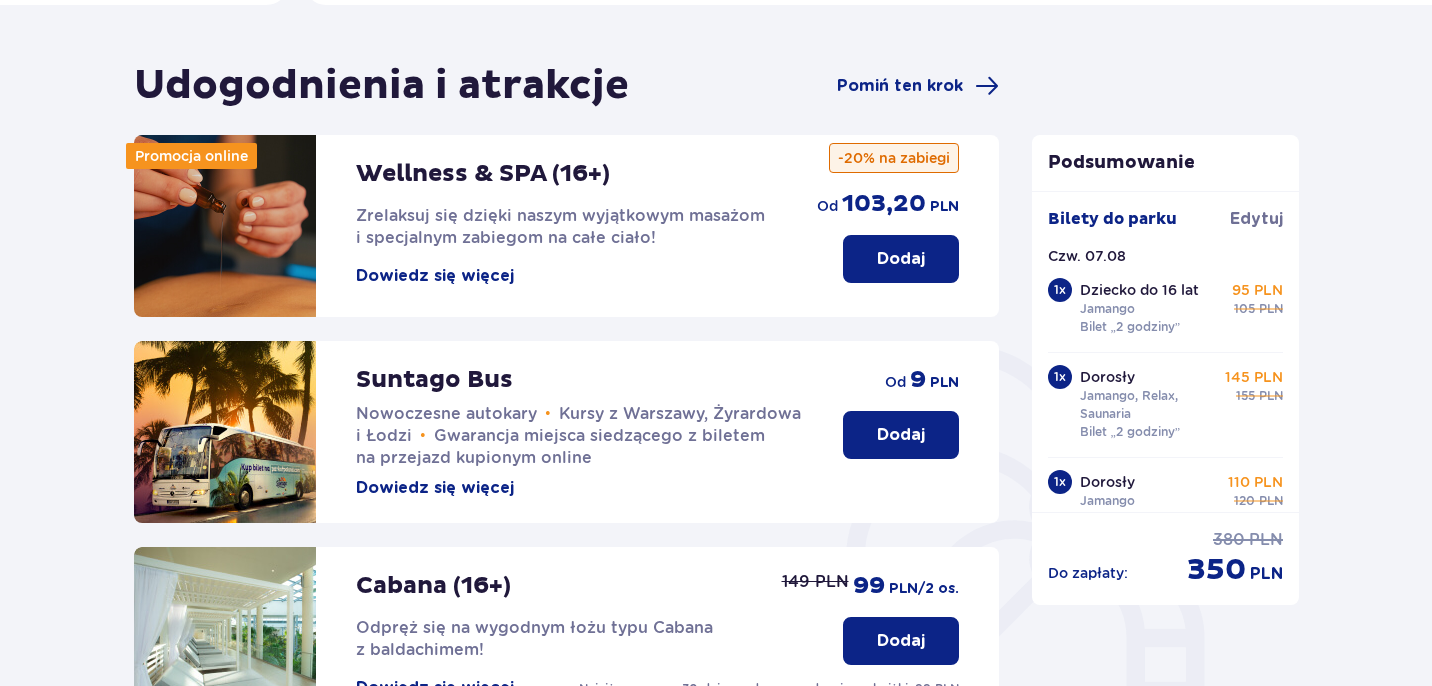 scroll, scrollTop: 0, scrollLeft: 0, axis: both 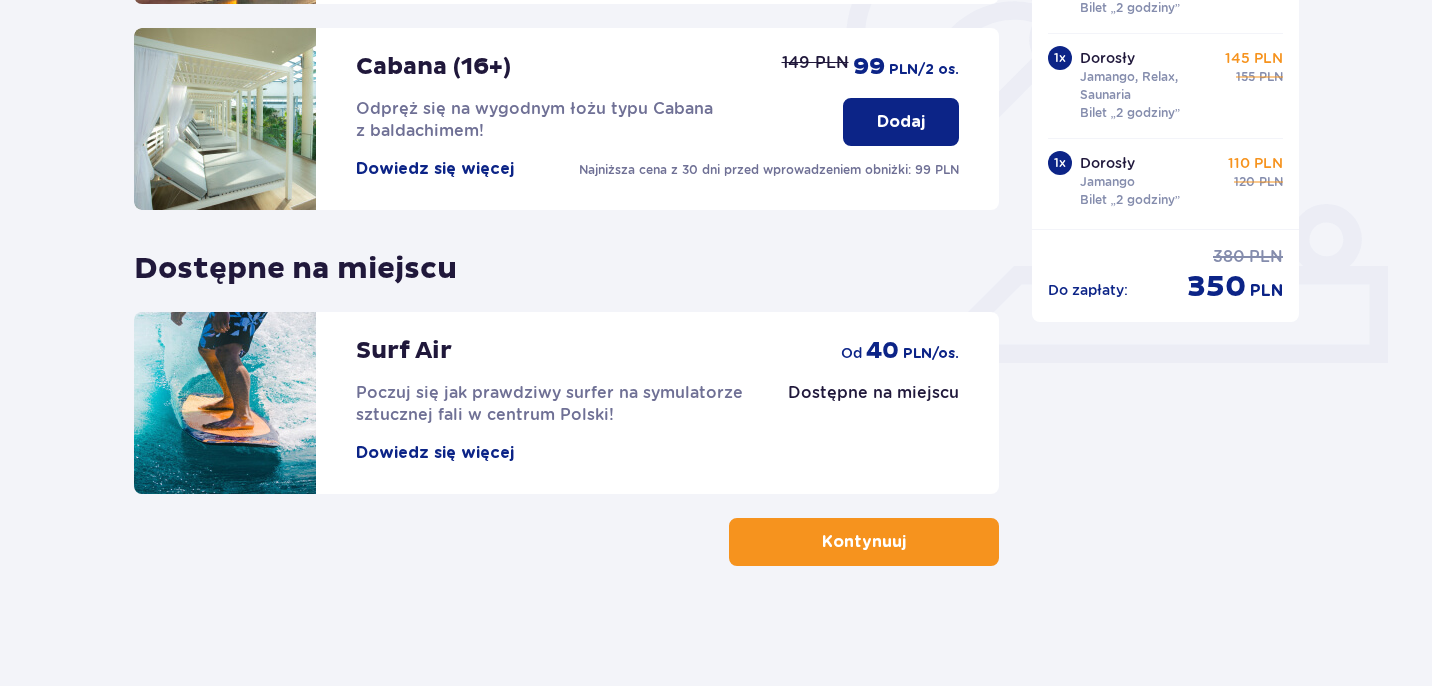 click on "Kontynuuj" at bounding box center [864, 542] 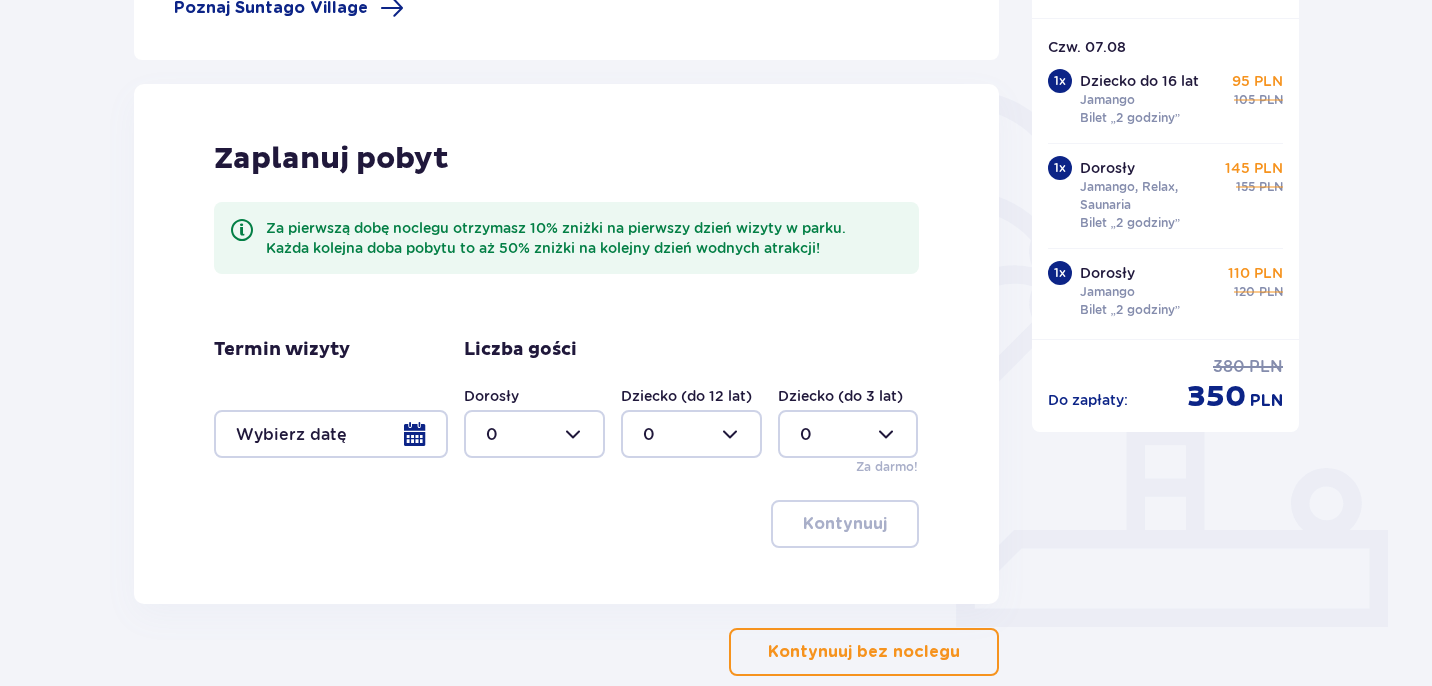 scroll, scrollTop: 516, scrollLeft: 0, axis: vertical 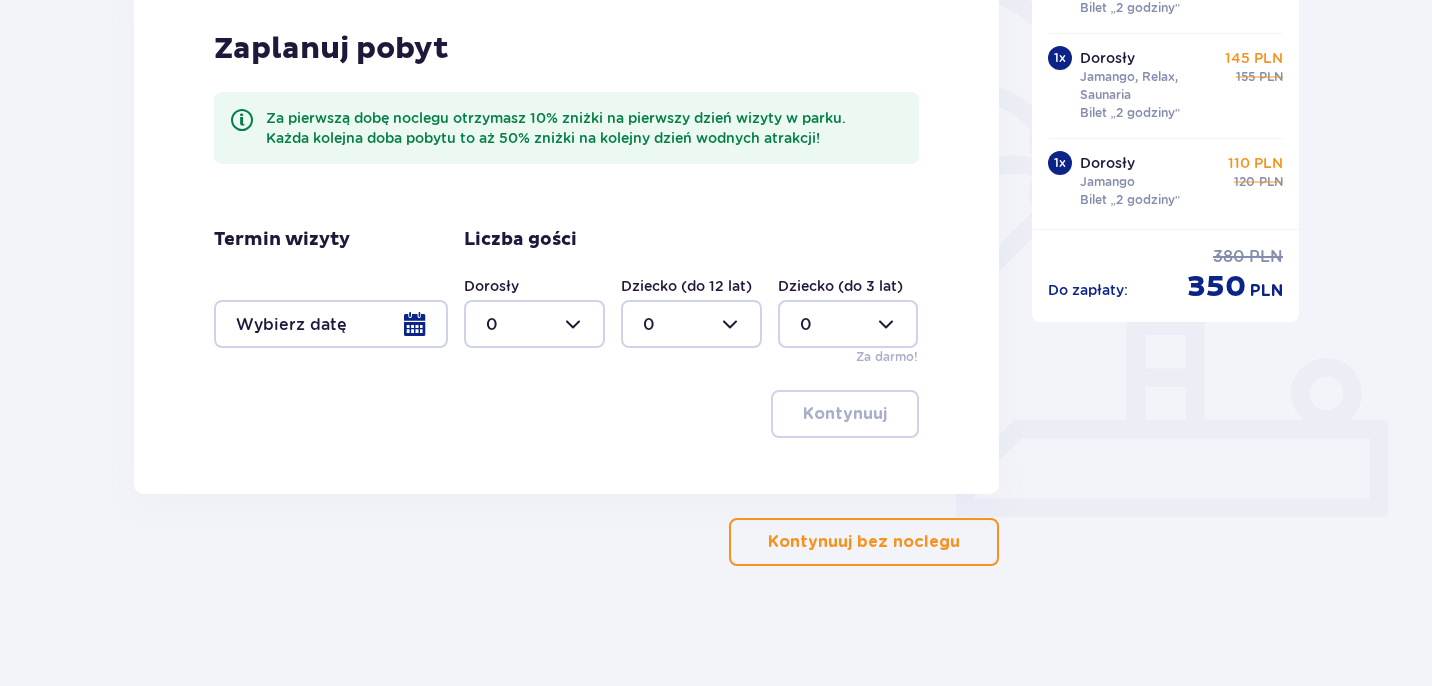 click at bounding box center [964, 542] 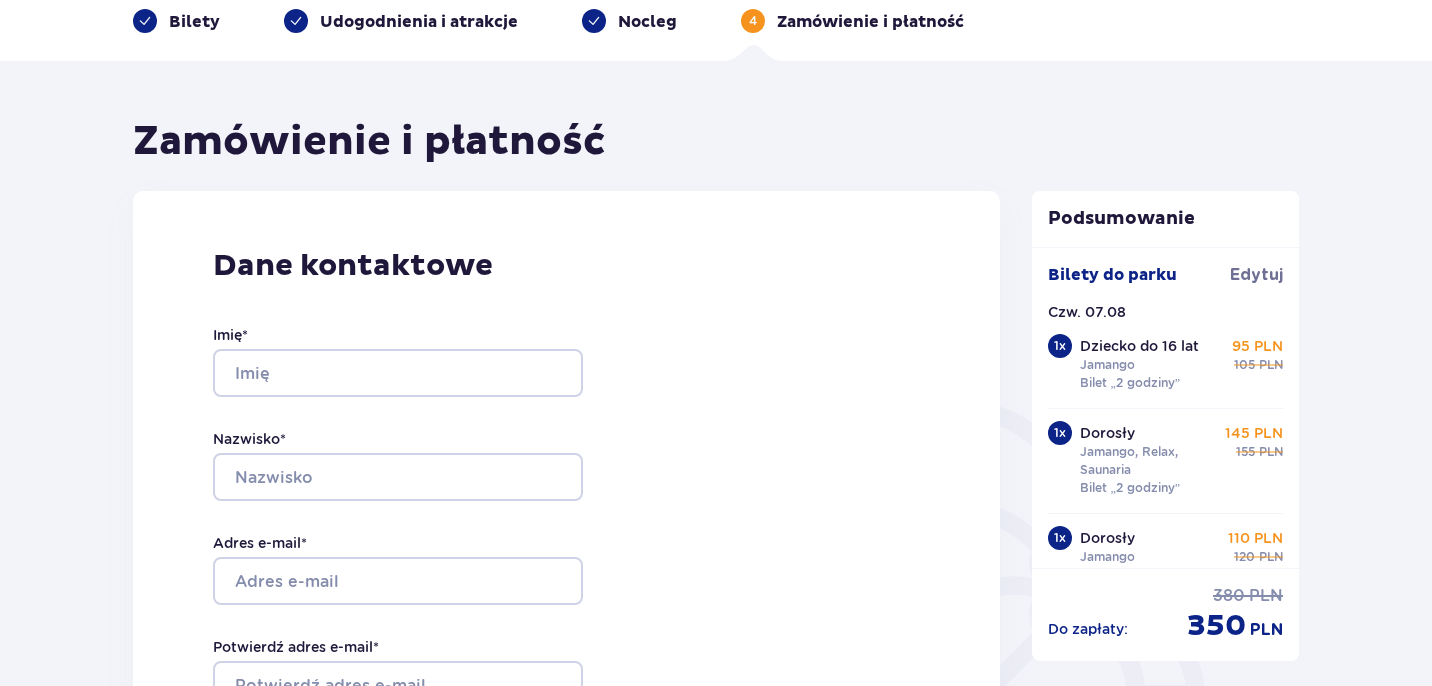 scroll, scrollTop: 96, scrollLeft: 0, axis: vertical 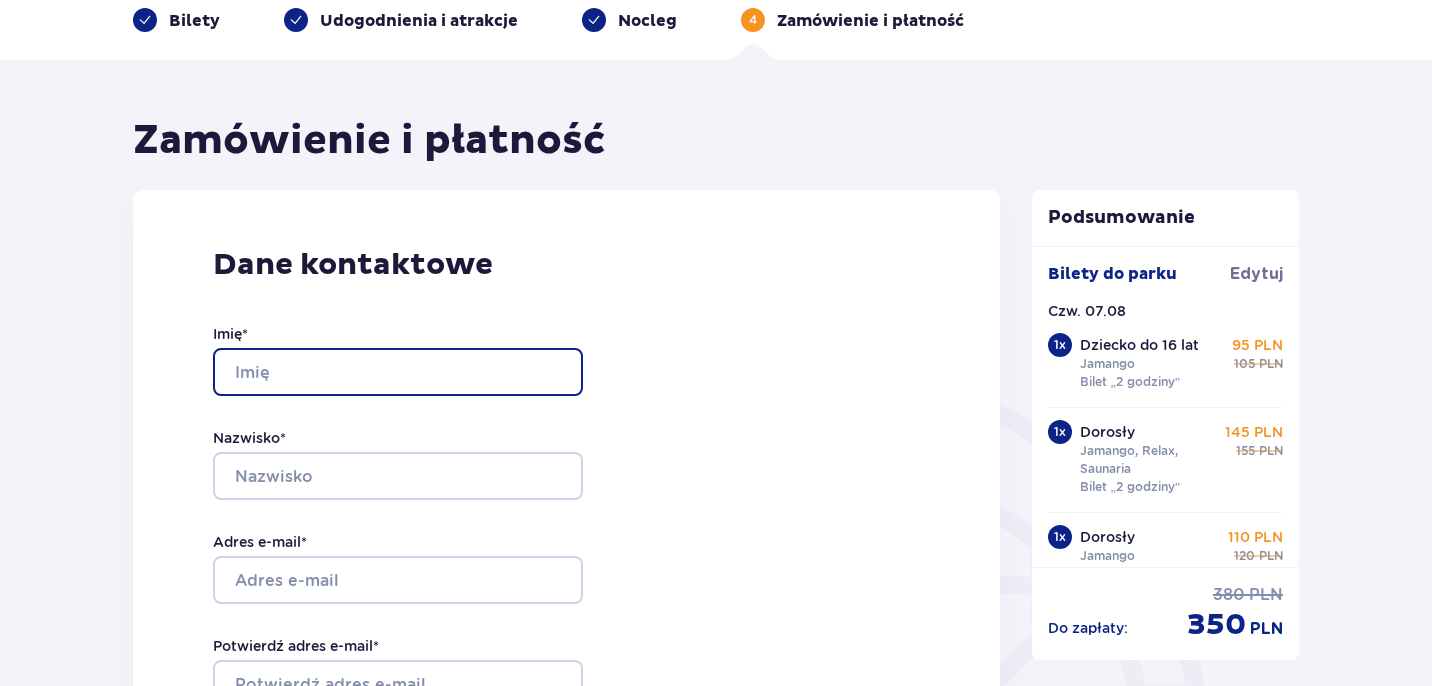 click on "Imię *" at bounding box center (398, 372) 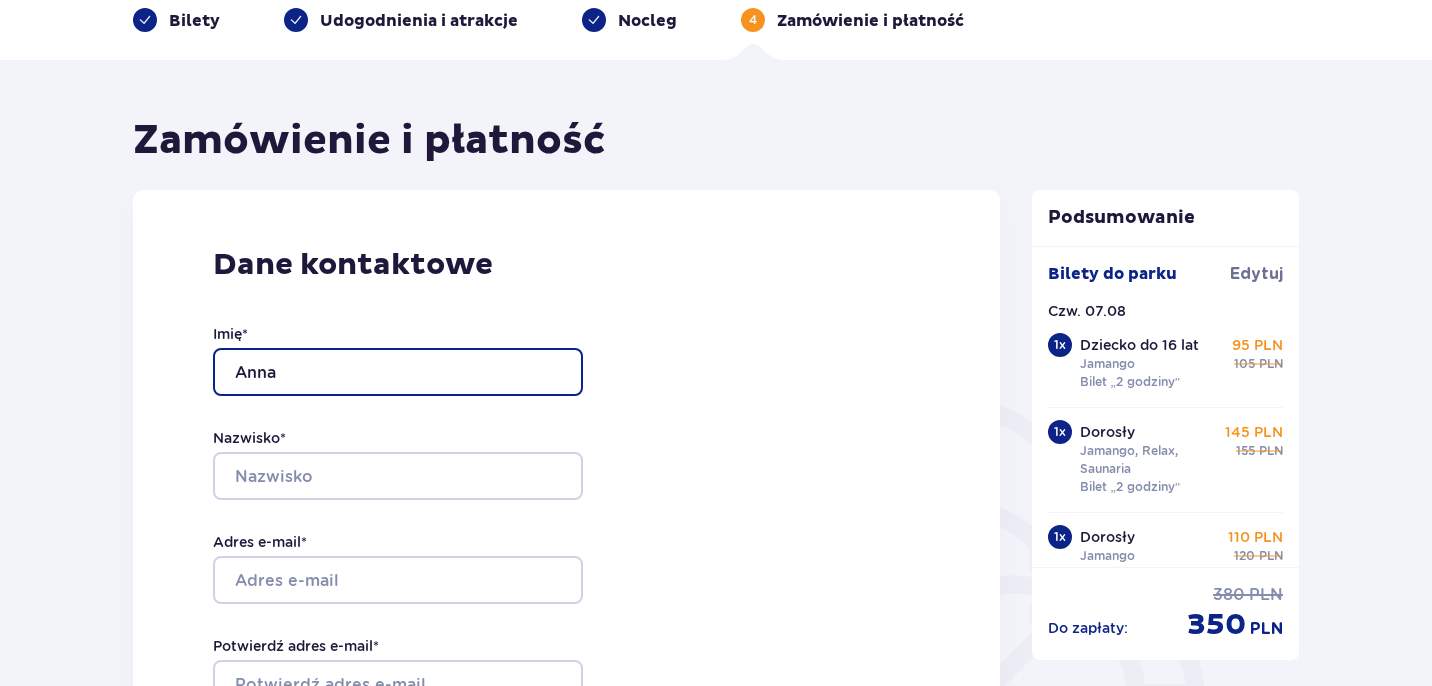 type on "Anna" 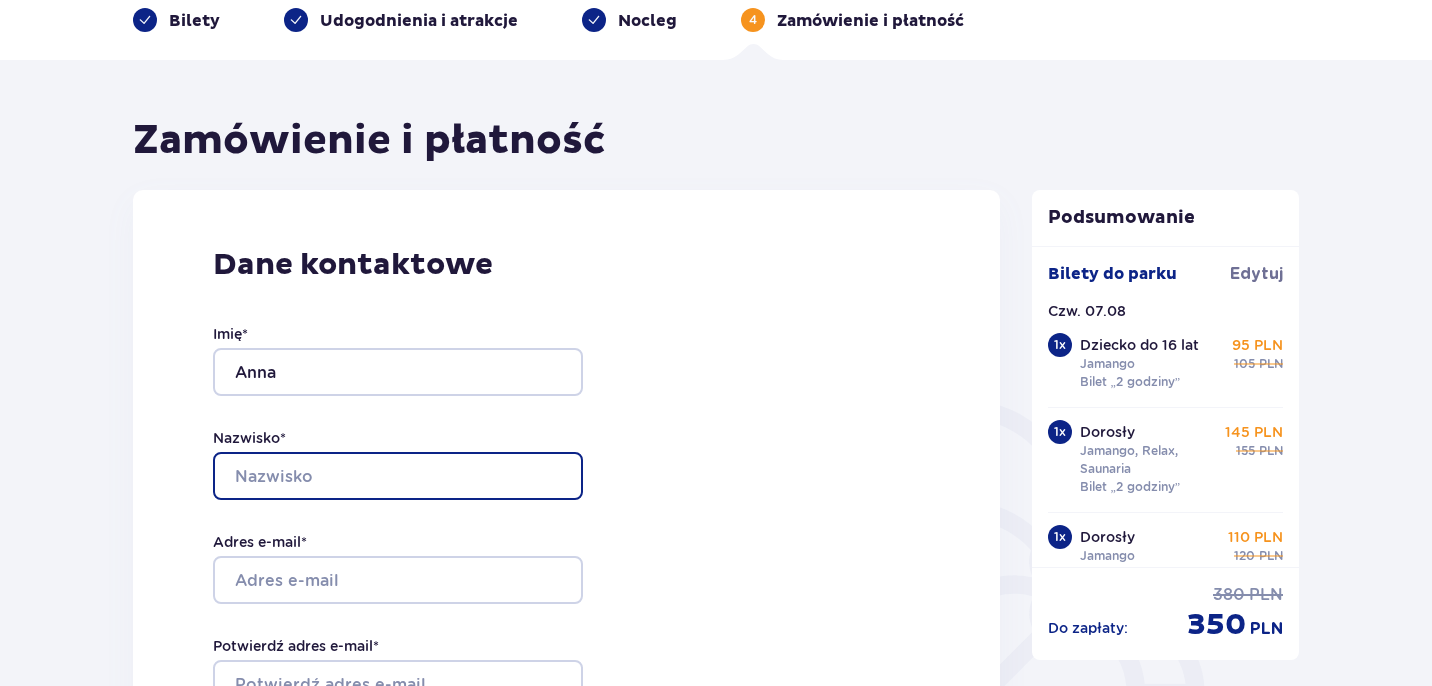 click on "Nazwisko *" at bounding box center [398, 476] 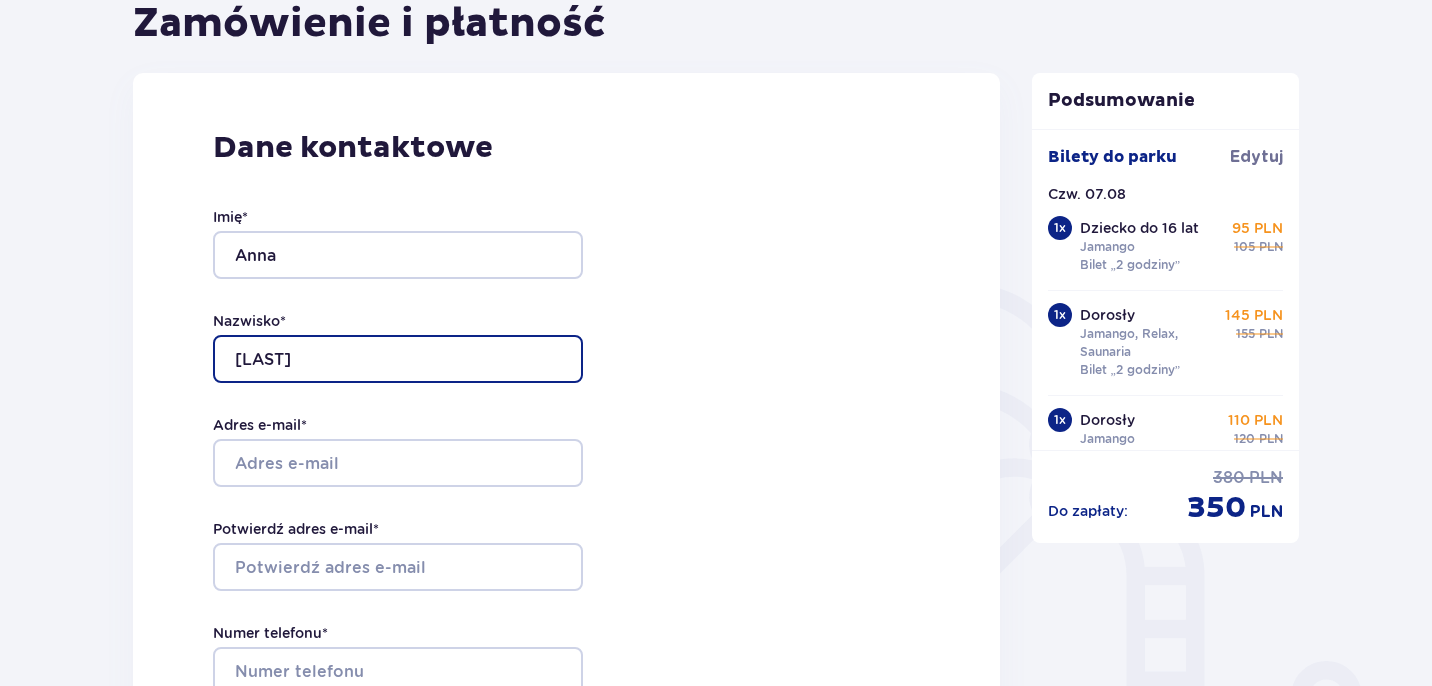 scroll, scrollTop: 230, scrollLeft: 0, axis: vertical 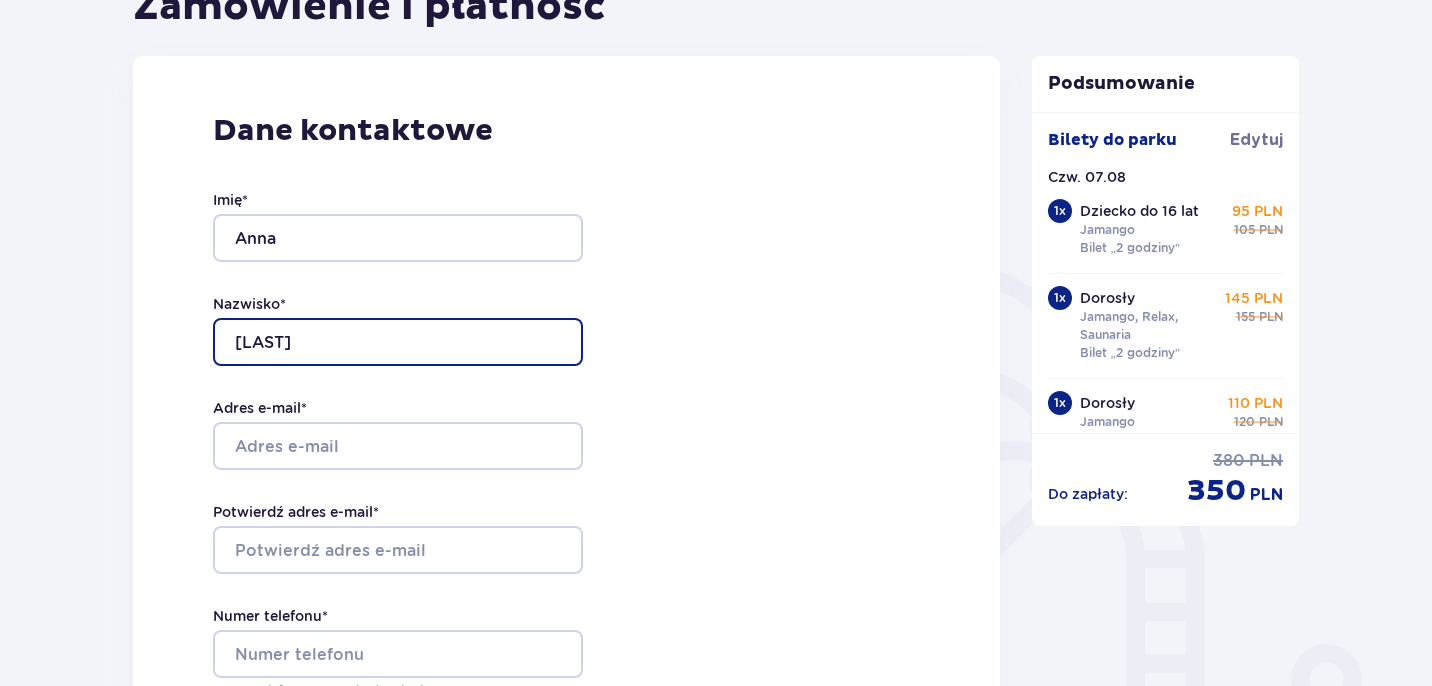 type on "[LAST]" 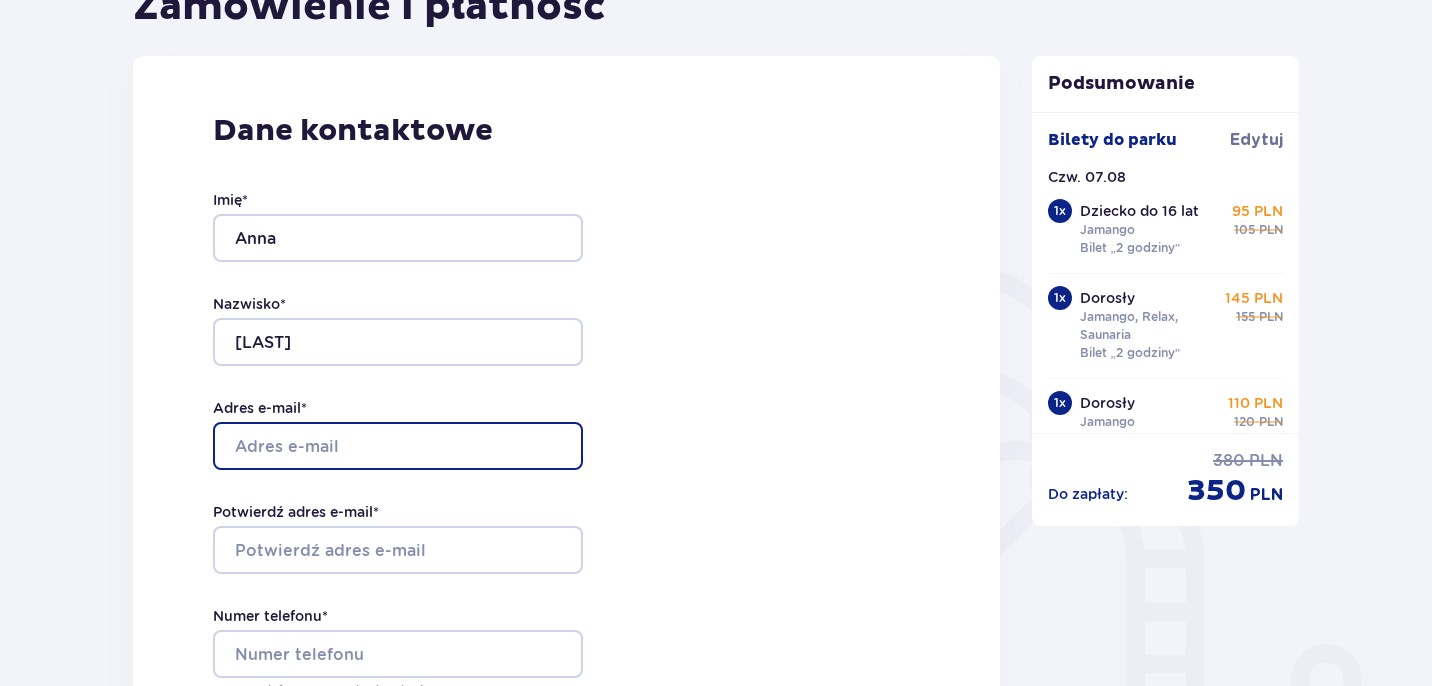 click on "Adres e-mail *" at bounding box center [398, 446] 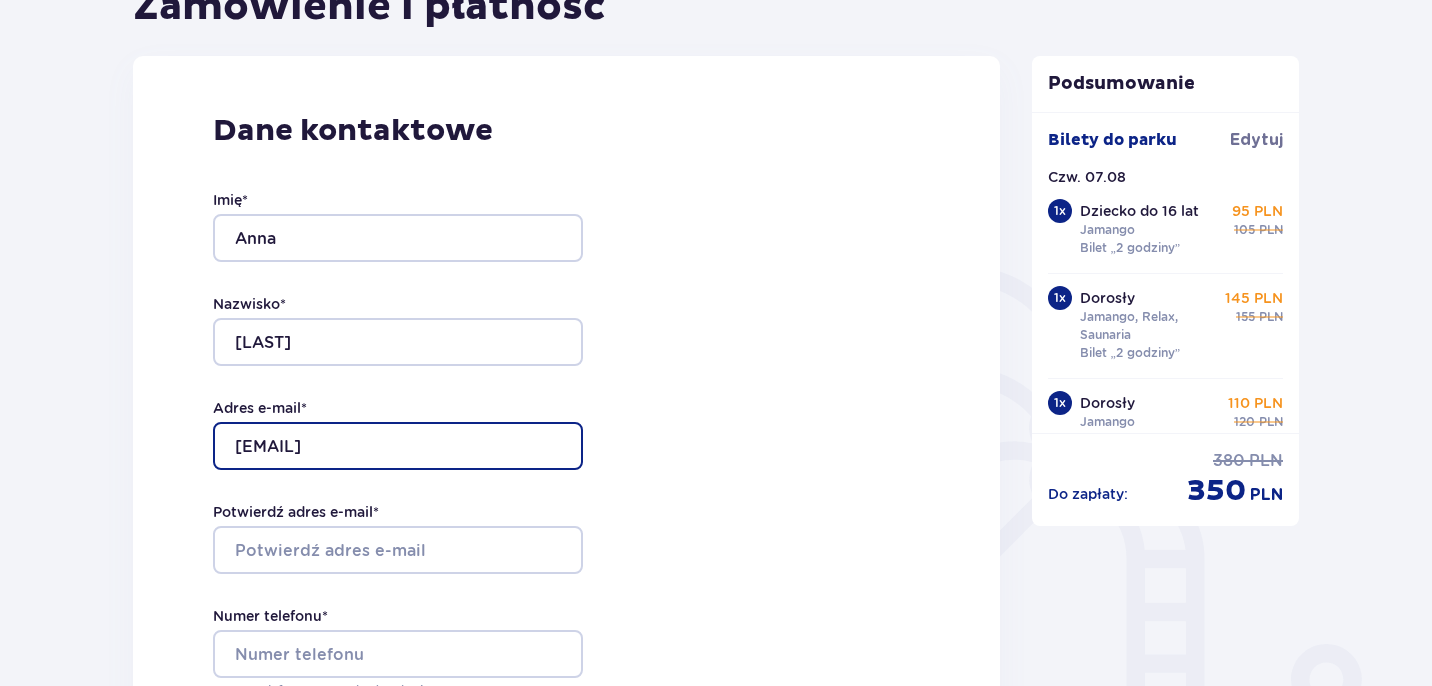 type on "[EMAIL]" 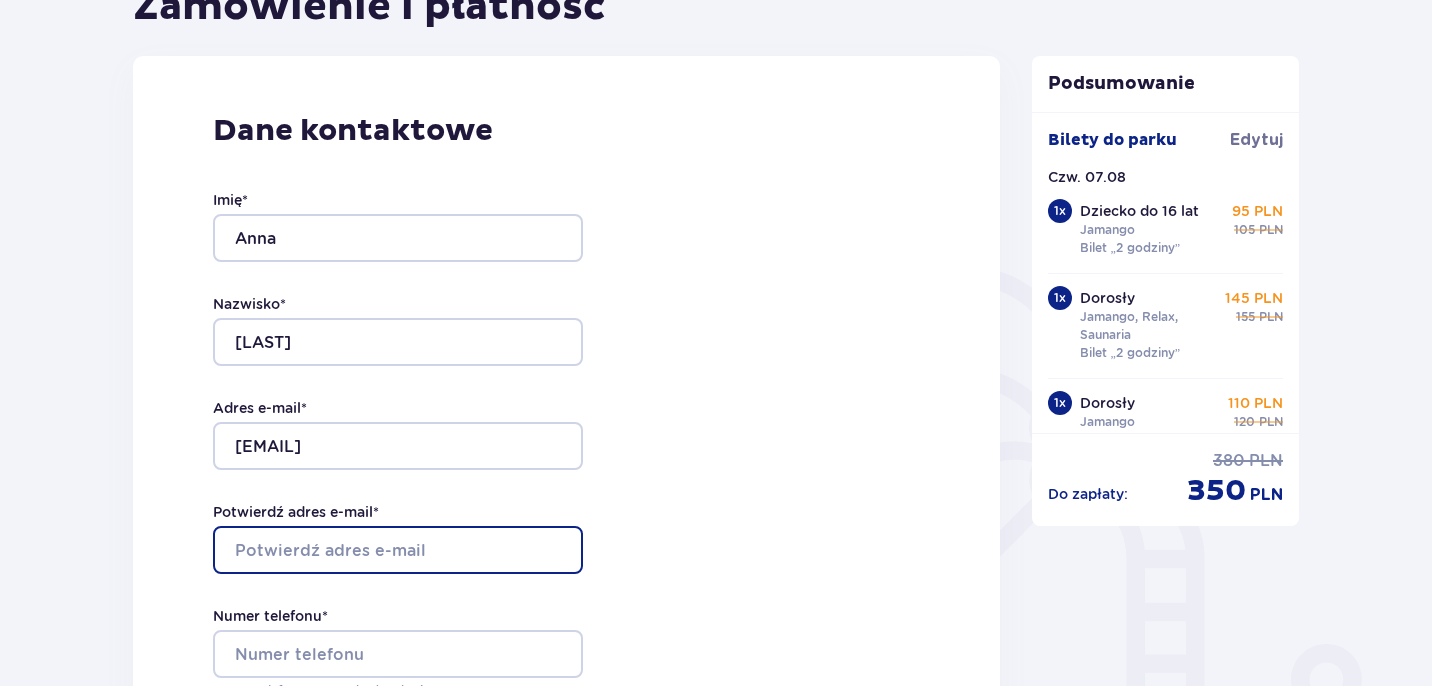 click on "Potwierdź adres e-mail *" at bounding box center (398, 550) 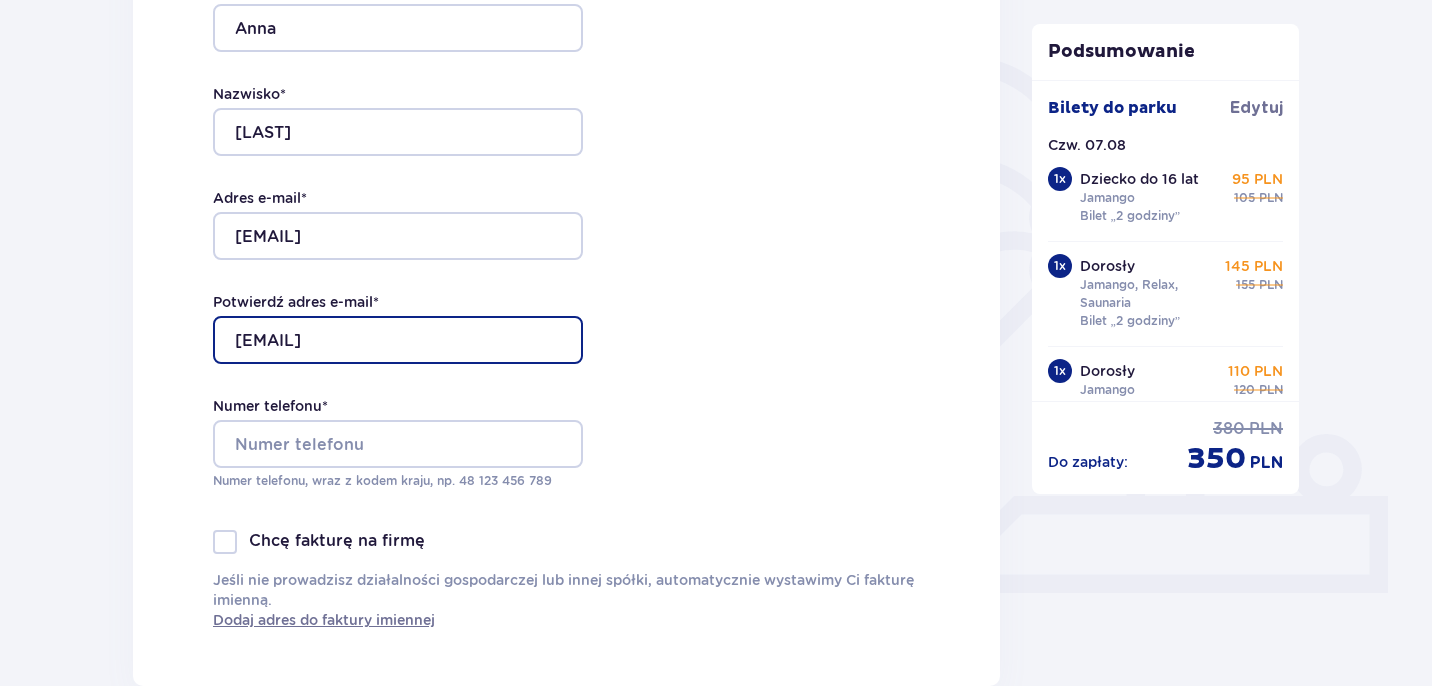 scroll, scrollTop: 441, scrollLeft: 0, axis: vertical 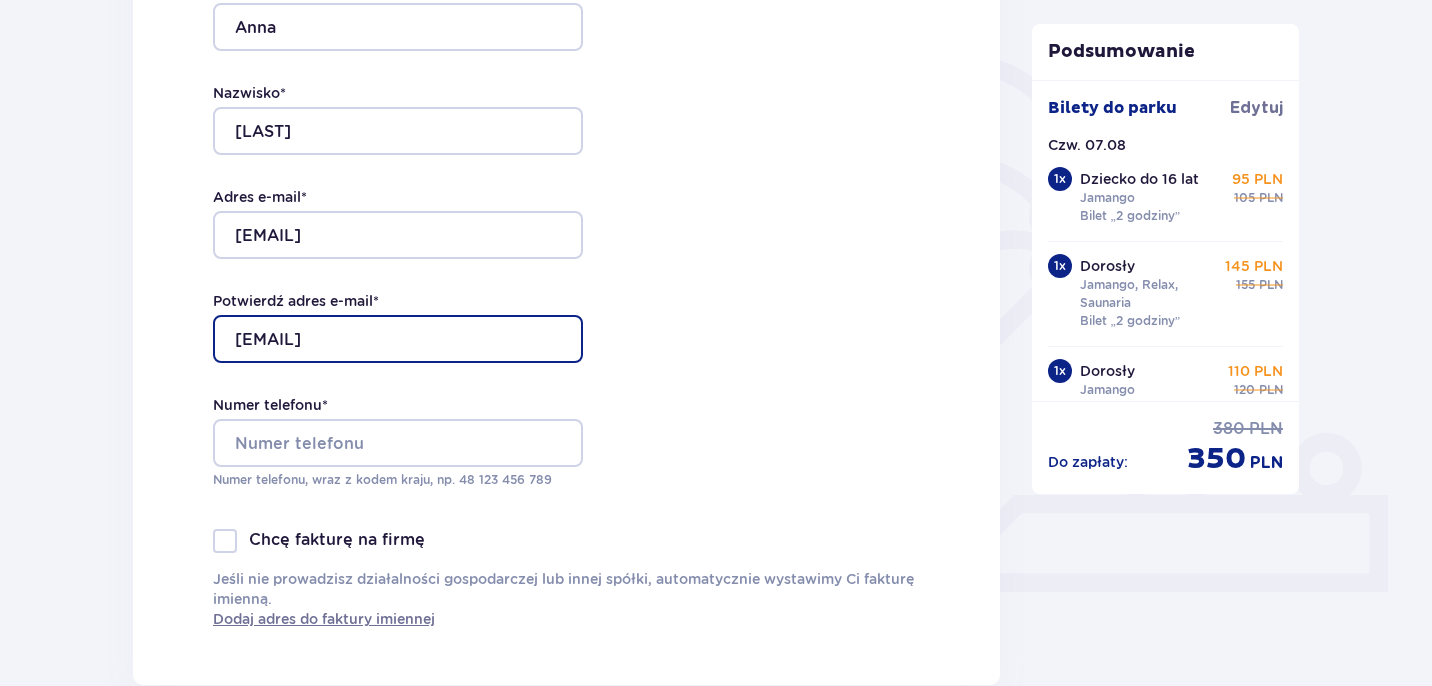 type on "[EMAIL]" 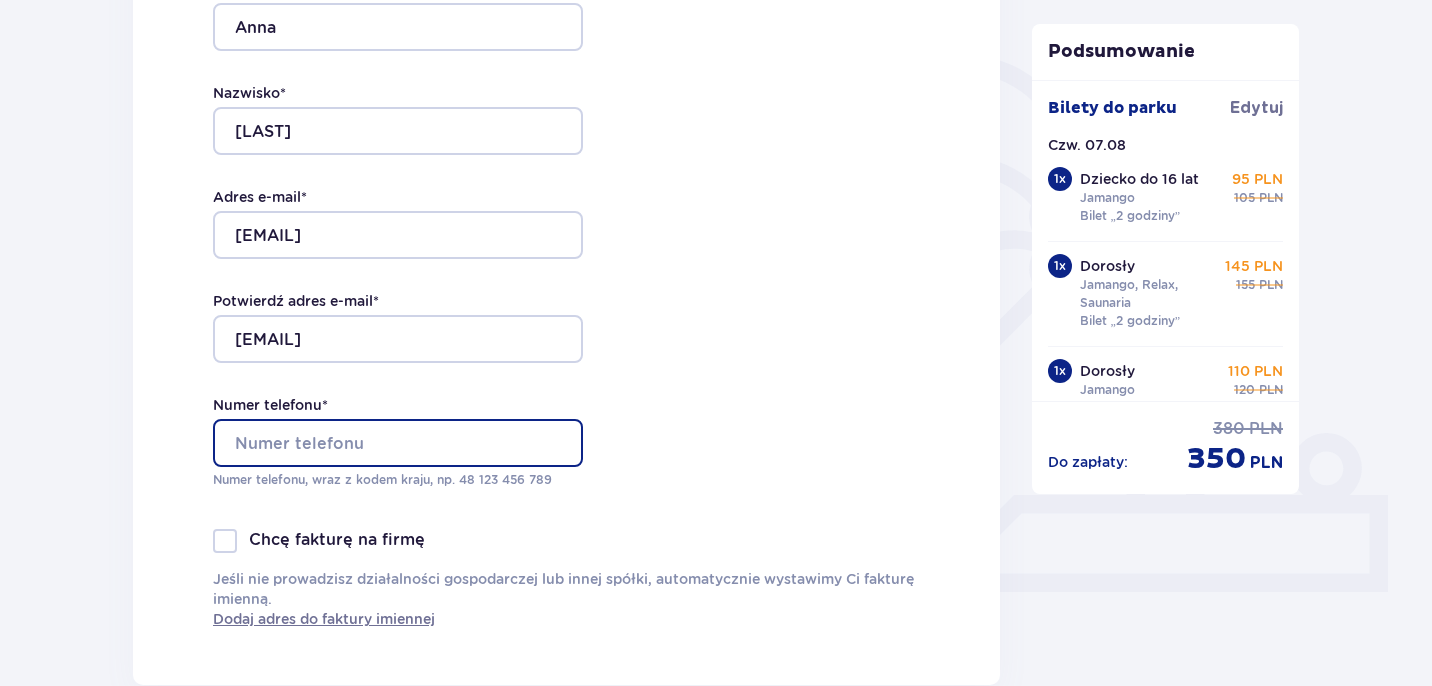 click on "Numer telefonu *" at bounding box center [398, 443] 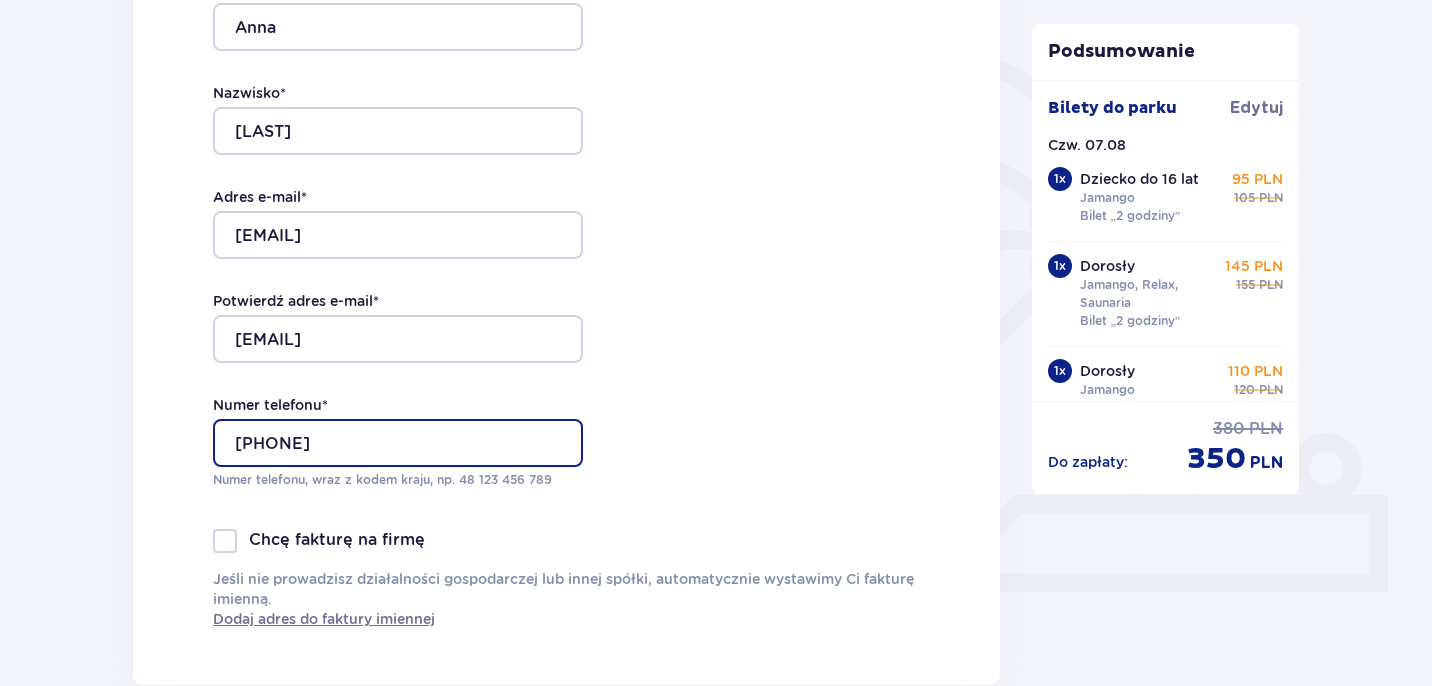 click on "[PHONE]" at bounding box center (398, 443) 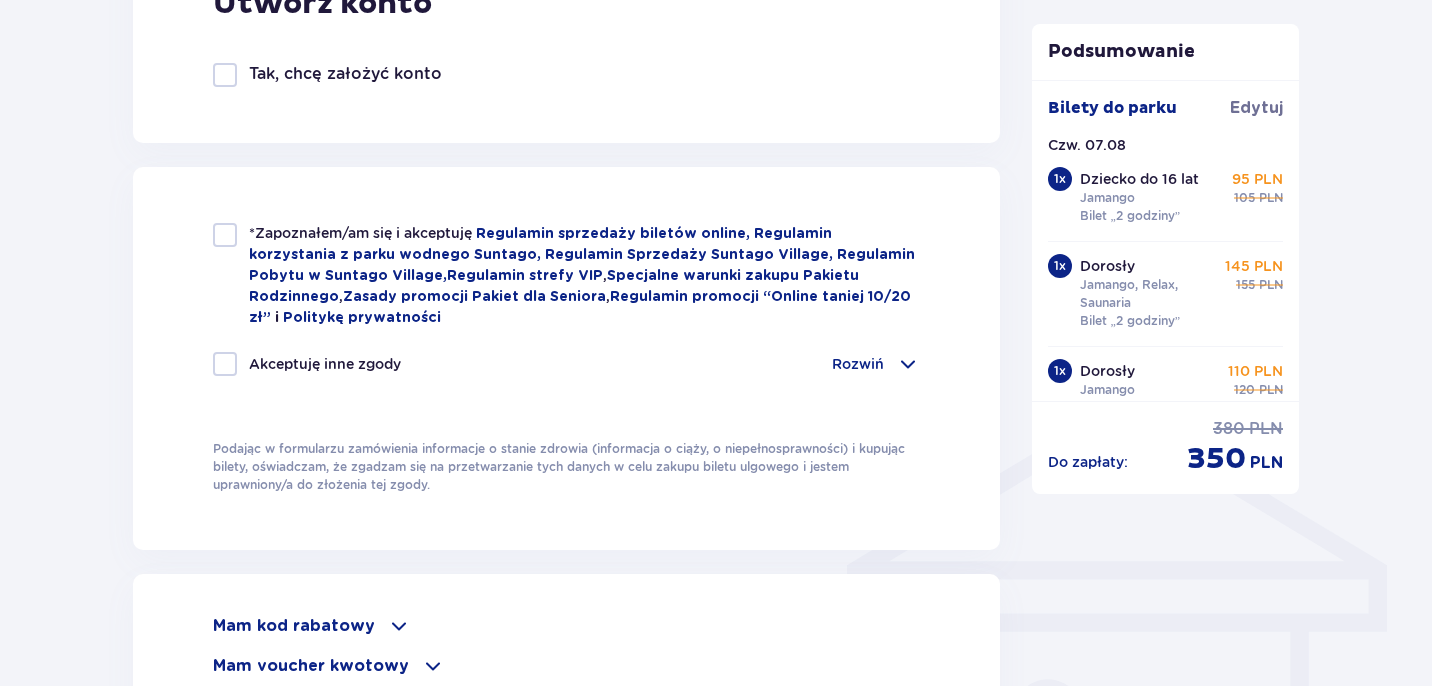 scroll, scrollTop: 1223, scrollLeft: 0, axis: vertical 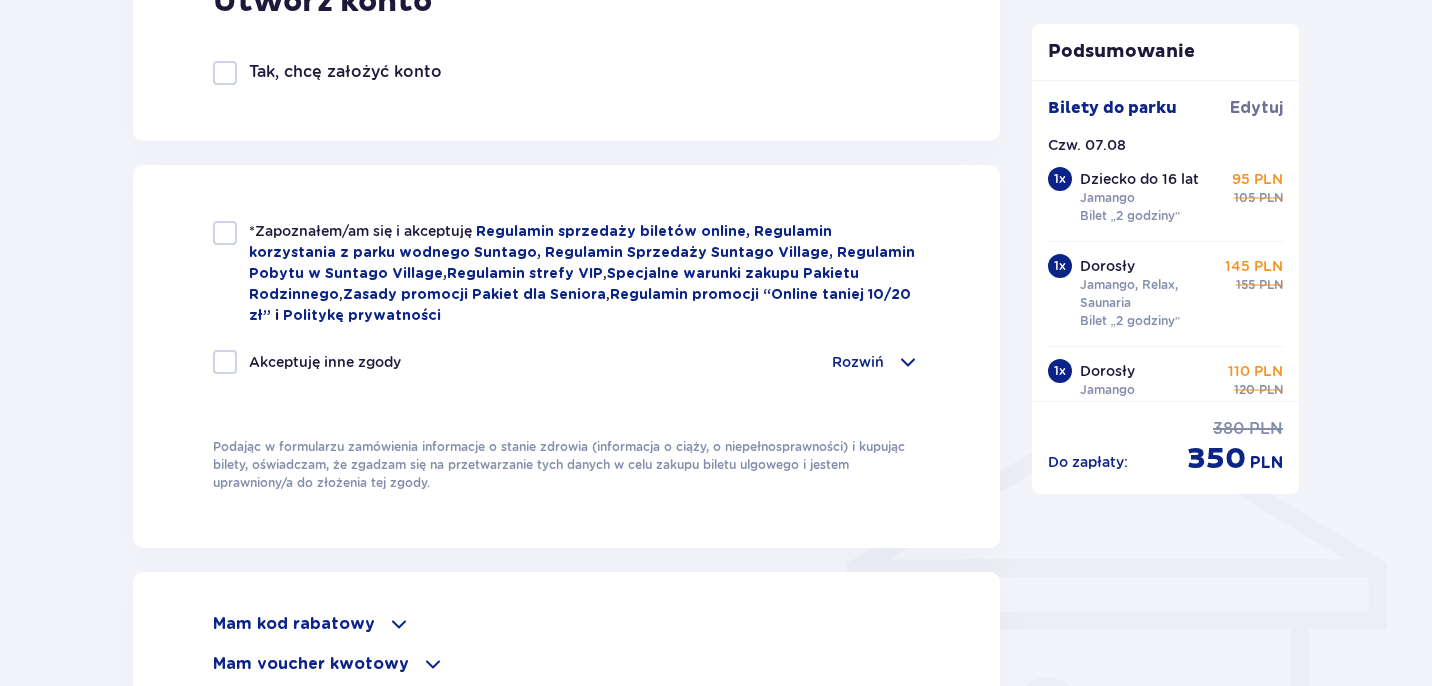 type on "[PHONE]" 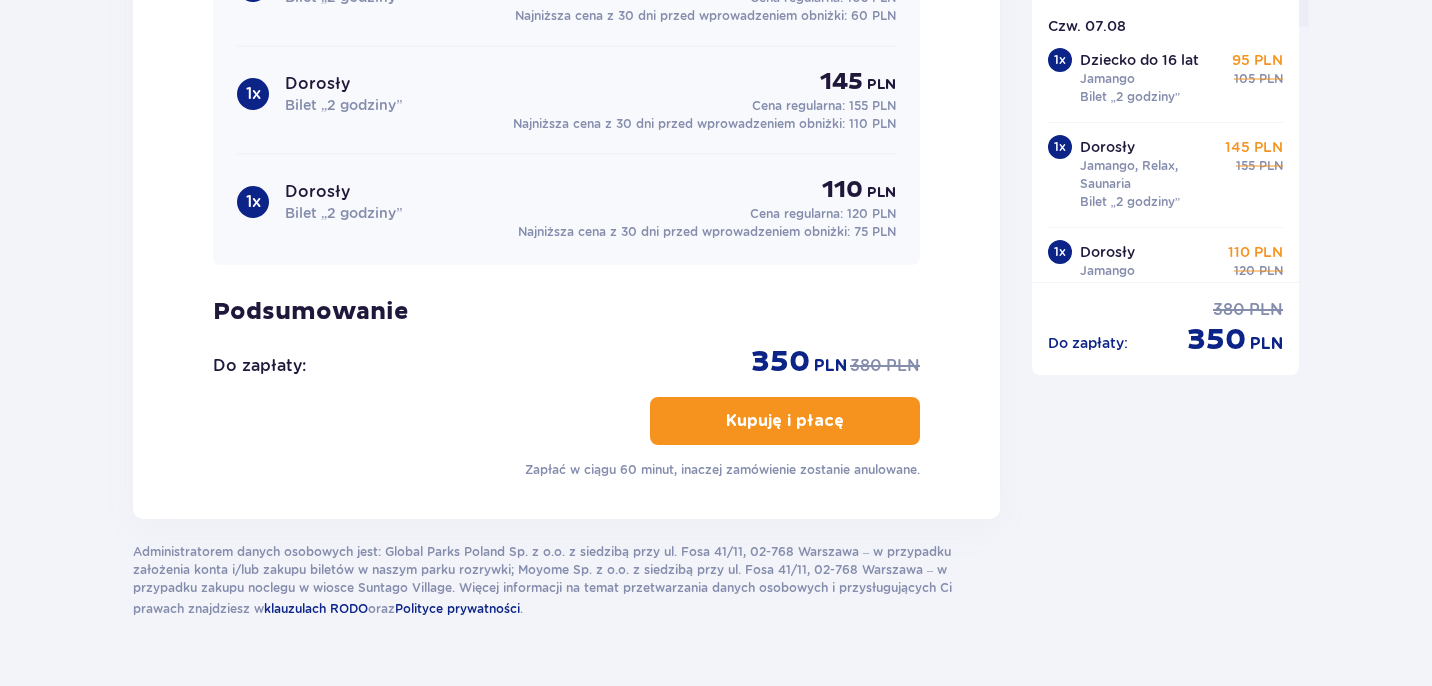 scroll, scrollTop: 2160, scrollLeft: 0, axis: vertical 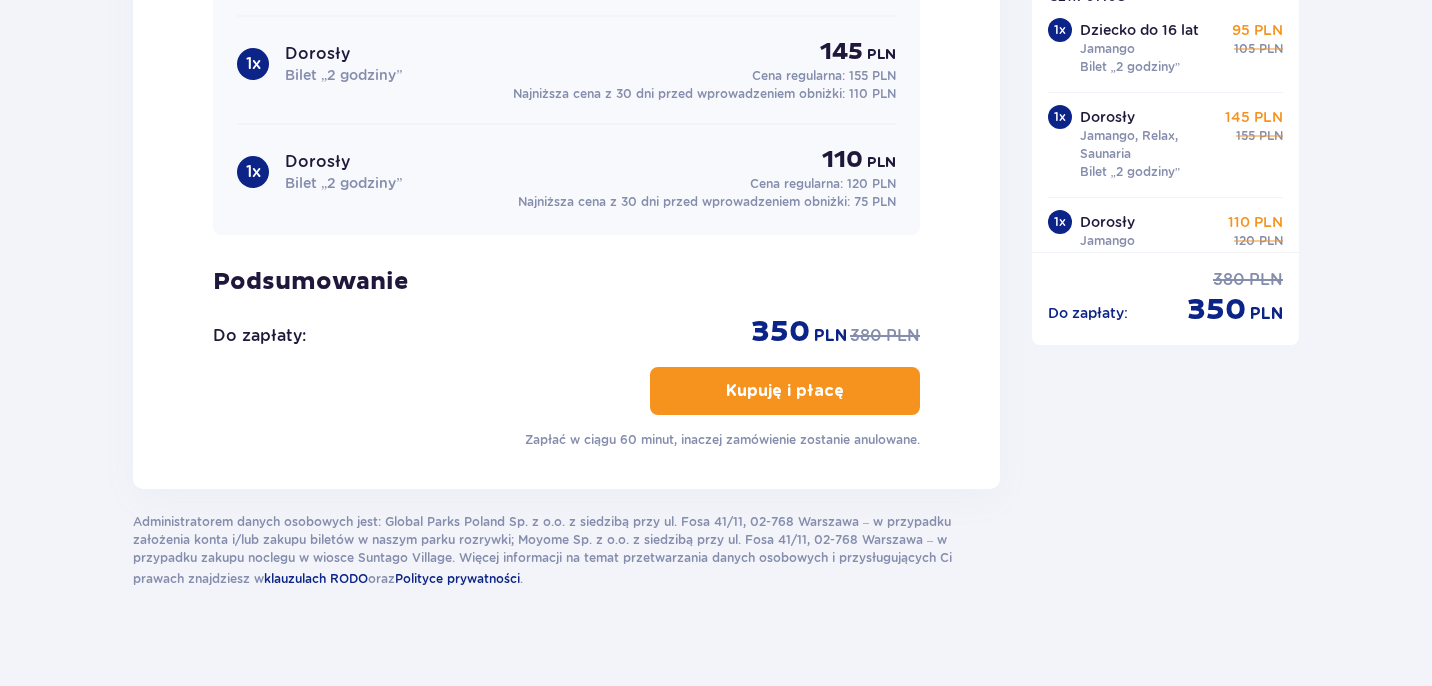 click at bounding box center [848, 391] 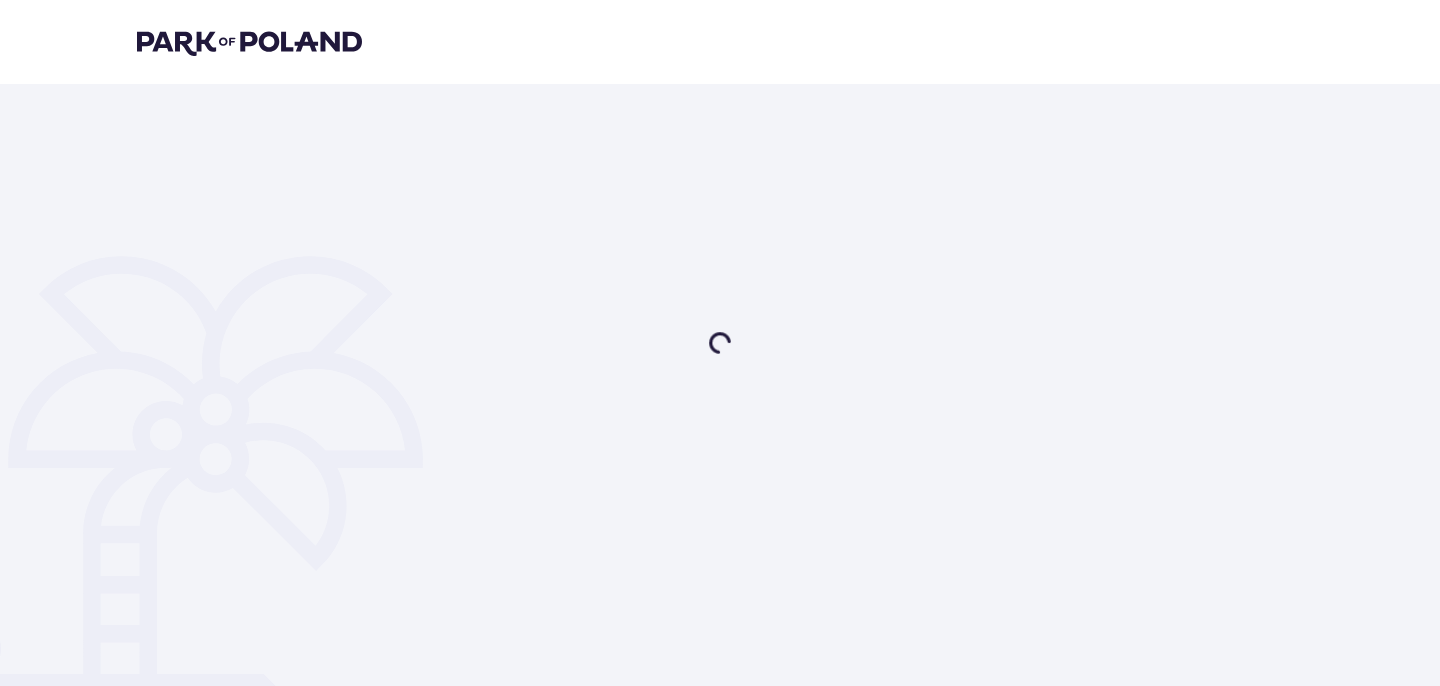 scroll, scrollTop: 0, scrollLeft: 0, axis: both 